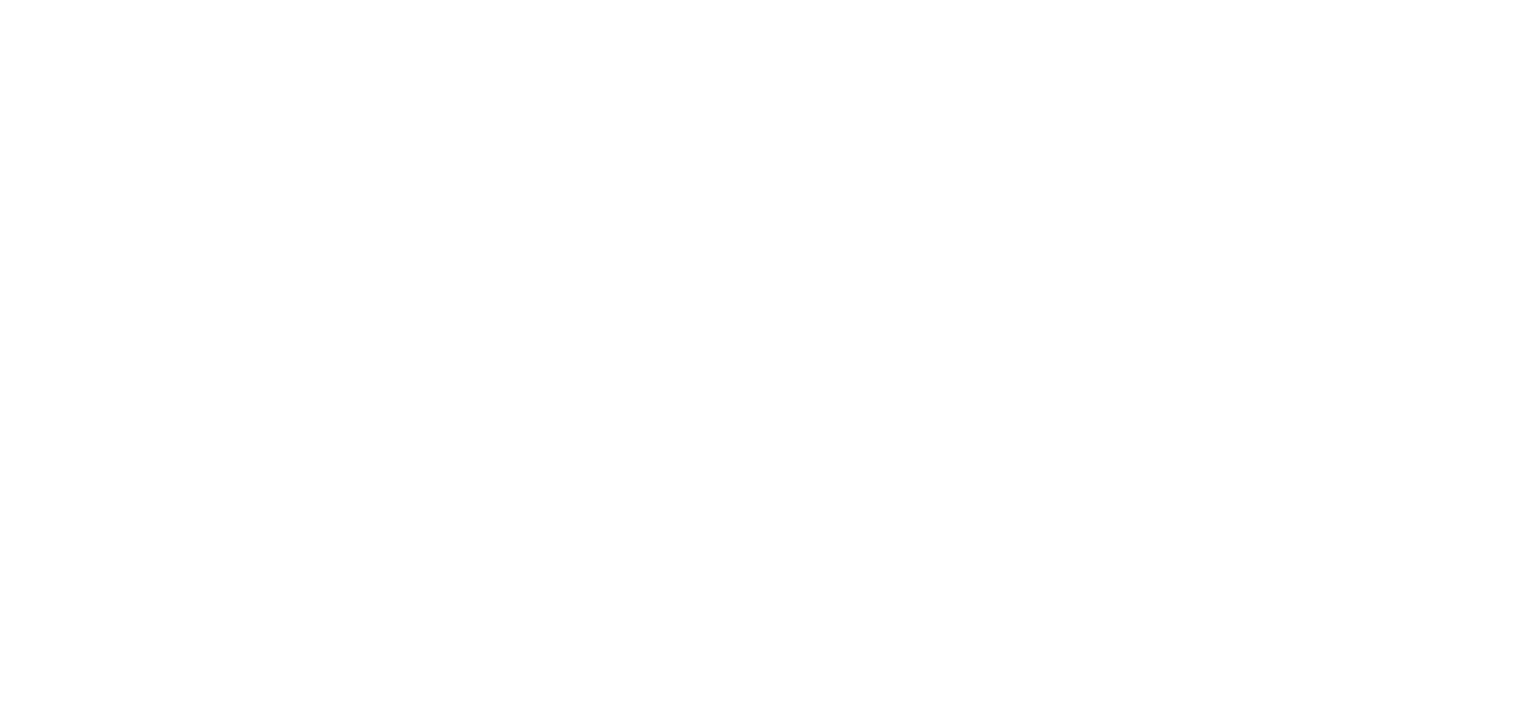 scroll, scrollTop: 0, scrollLeft: 0, axis: both 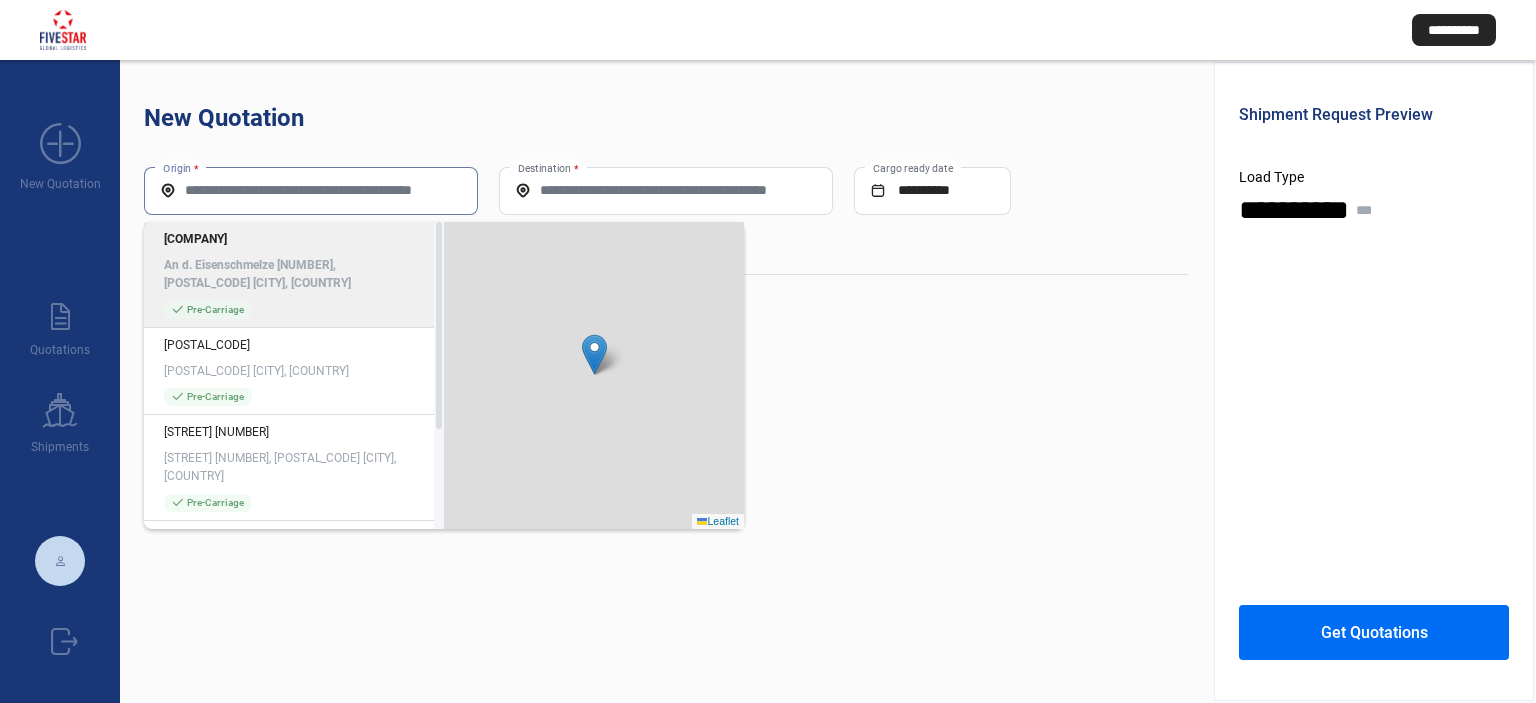 click on "Origin *" at bounding box center [311, 190] 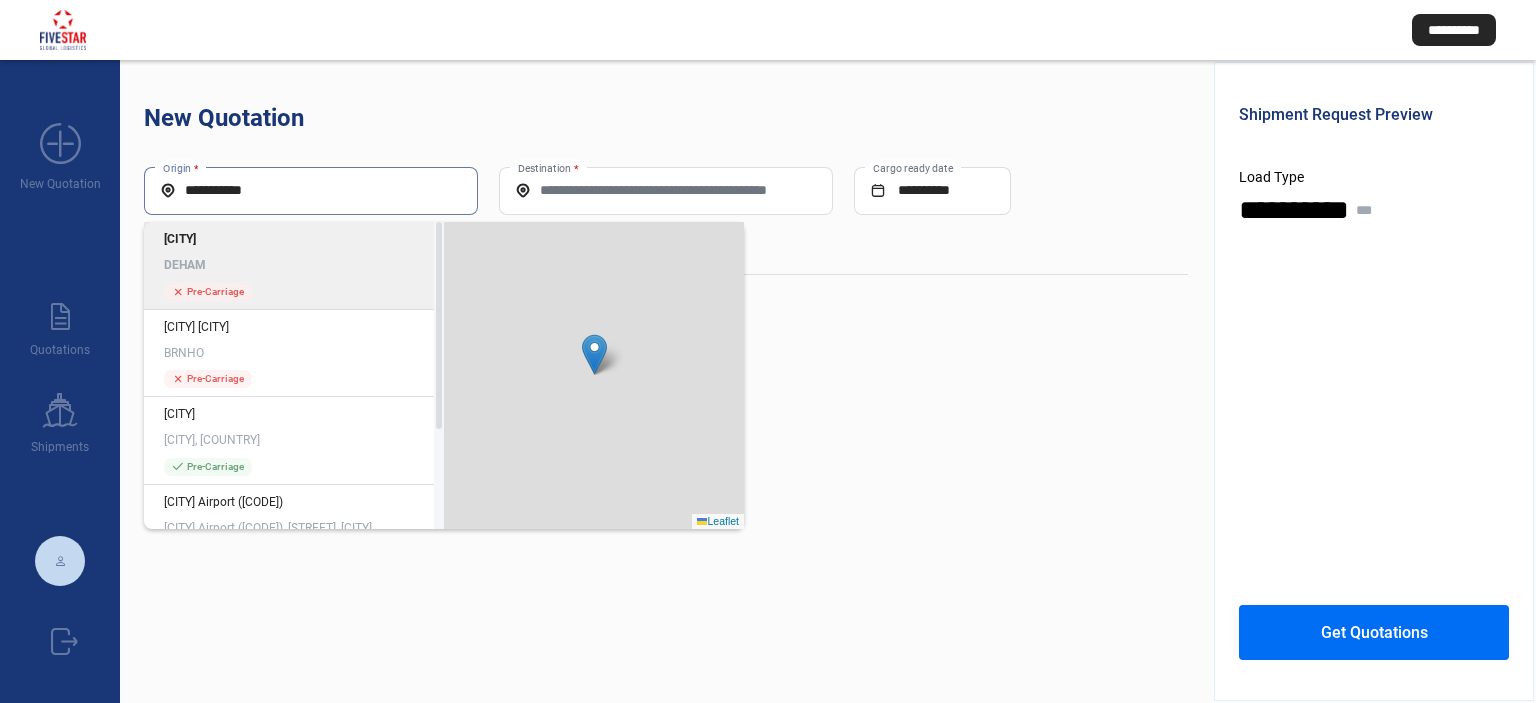 type on "**********" 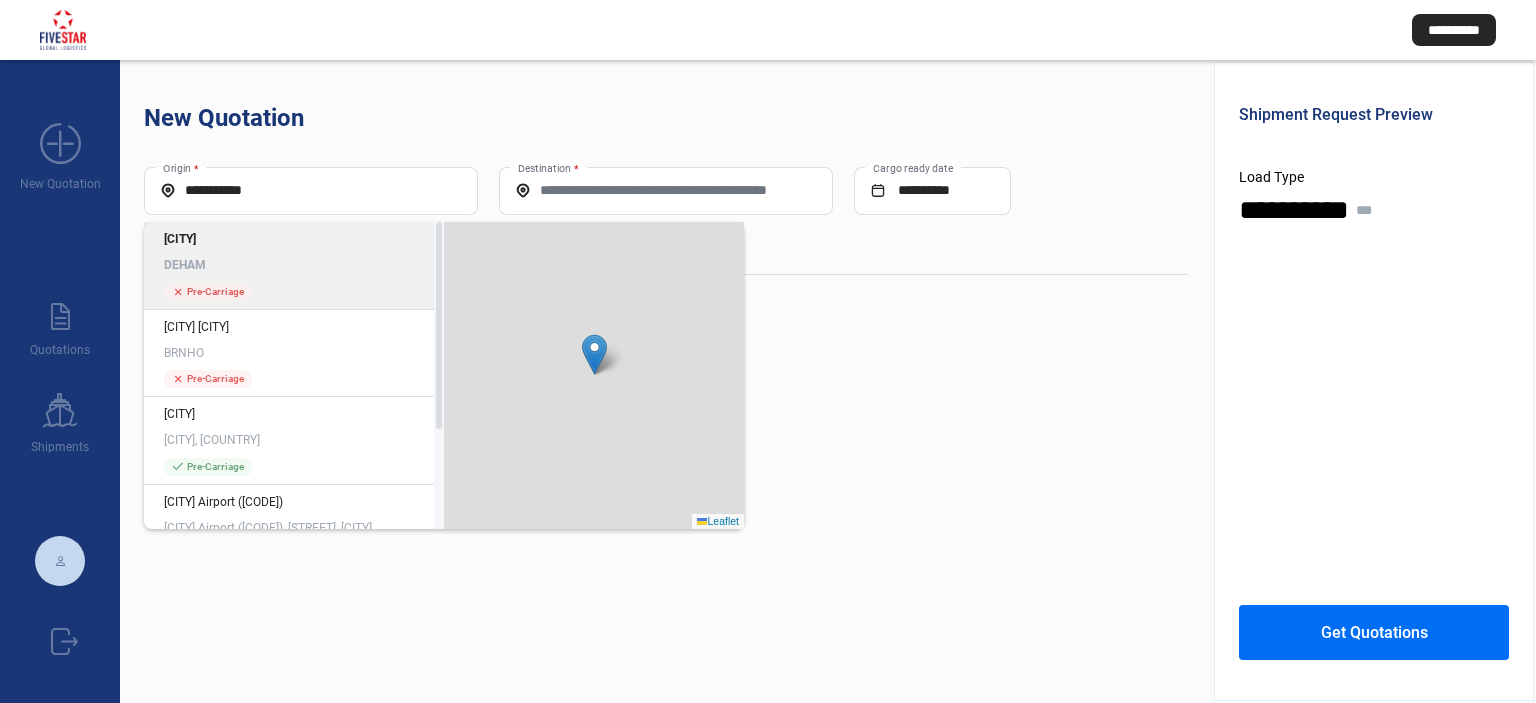 click on "[CITY]" 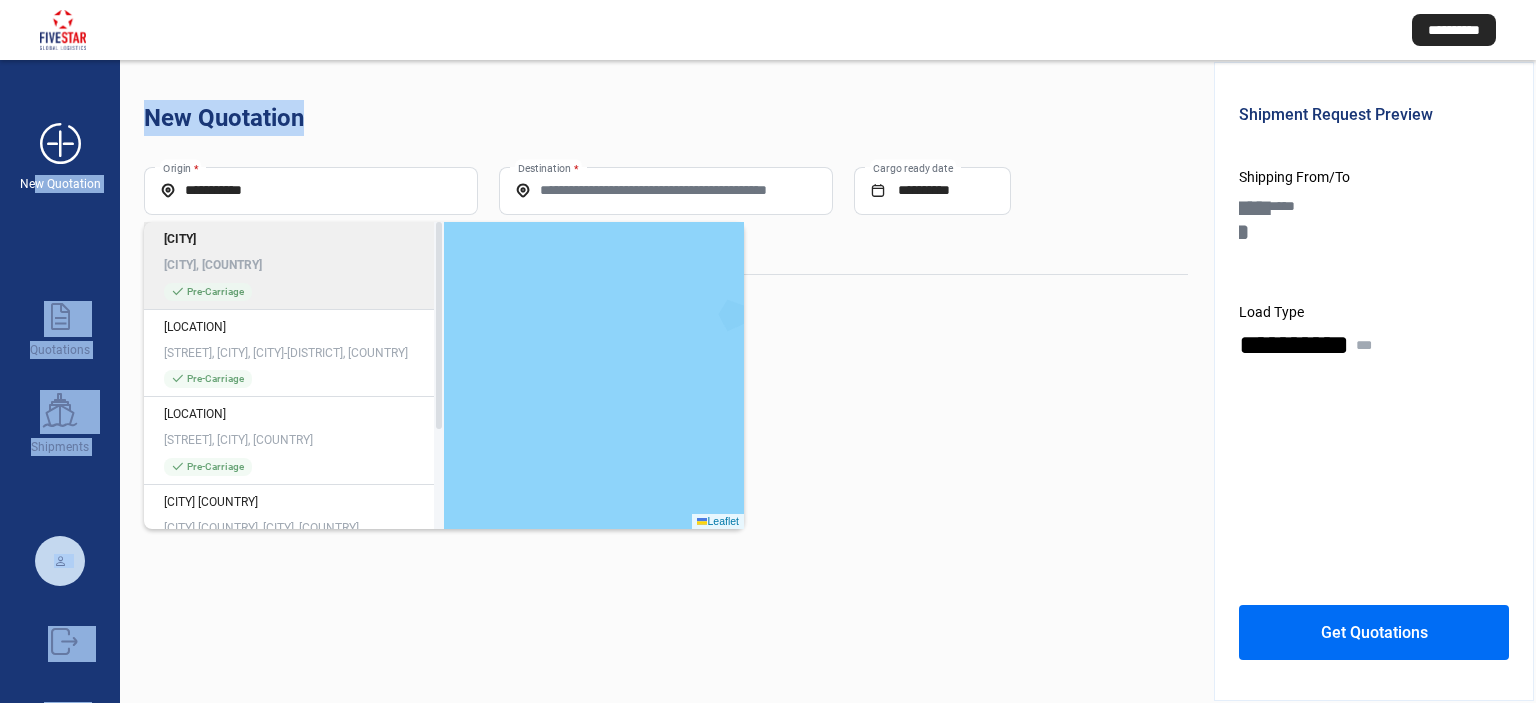 drag, startPoint x: 280, startPoint y: 178, endPoint x: 33, endPoint y: 175, distance: 247.01822 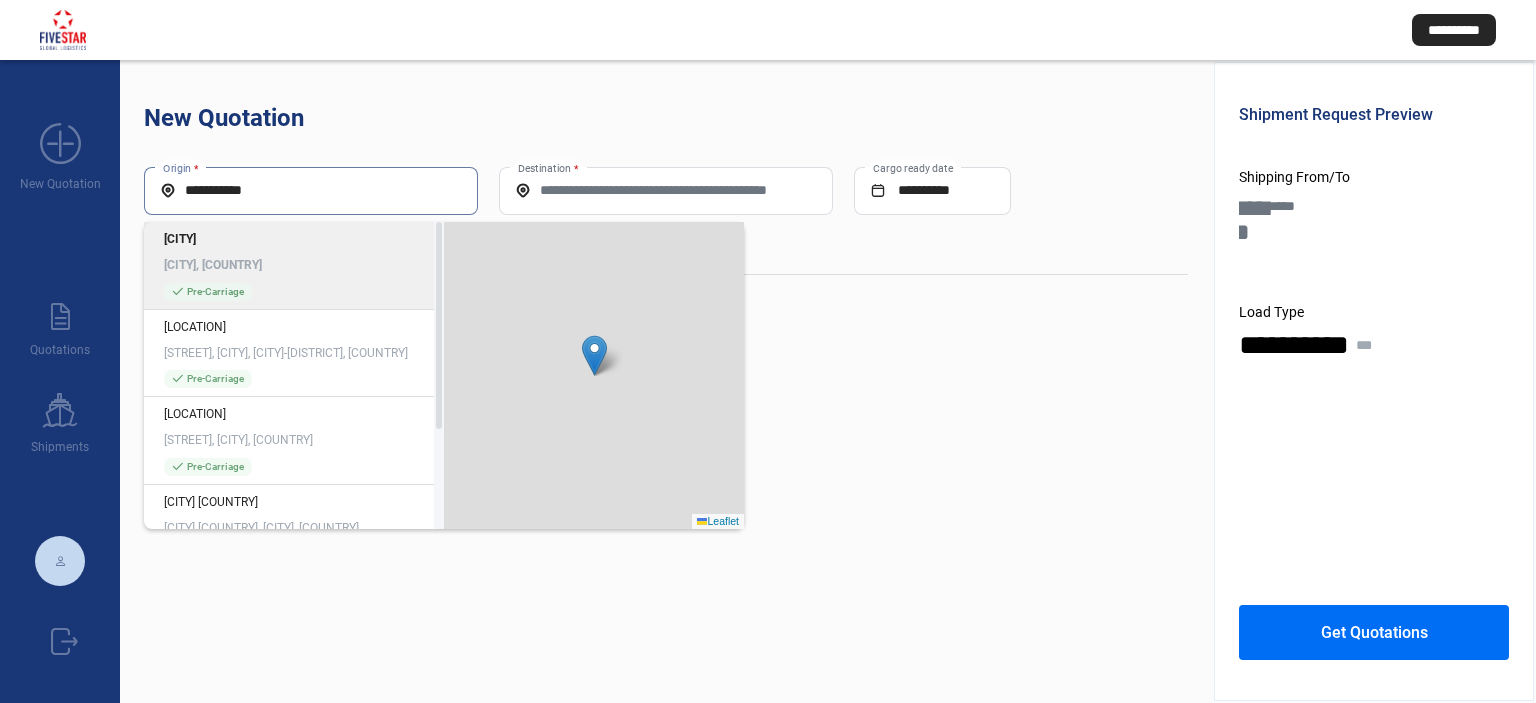 click on "**********" at bounding box center [311, 190] 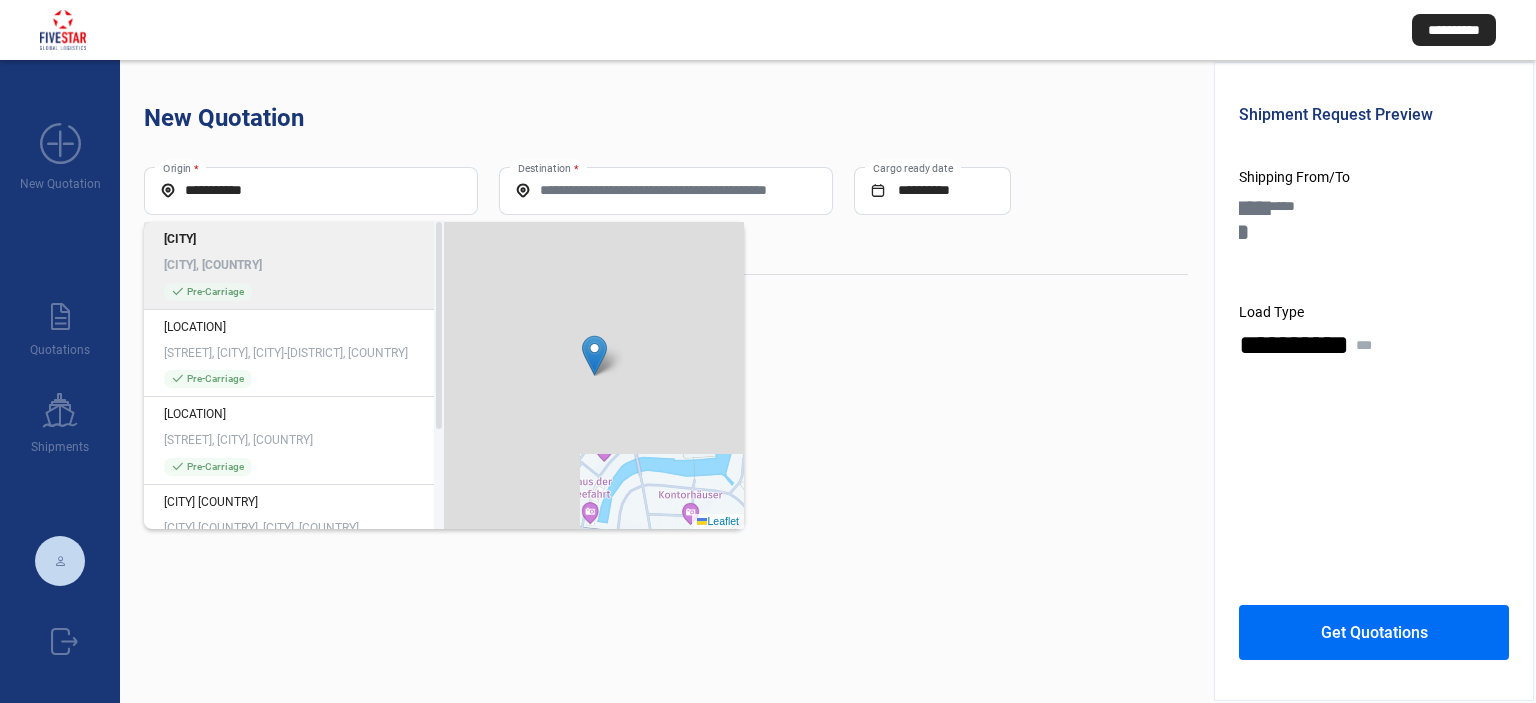 click on "[CITY] [COUNTRY], [CITY], [COUNTRY] check_mark  Pre-Carriage" 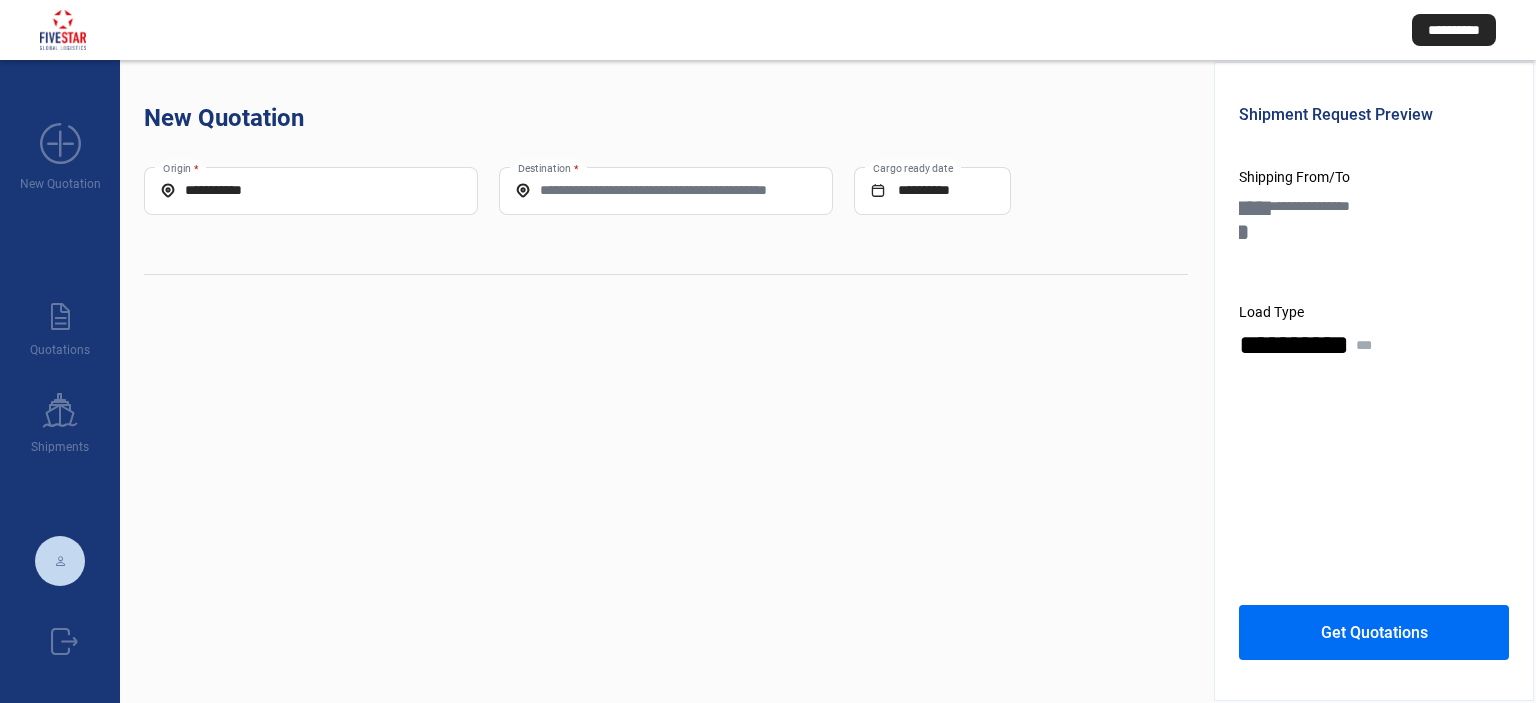 click on "Destination *" 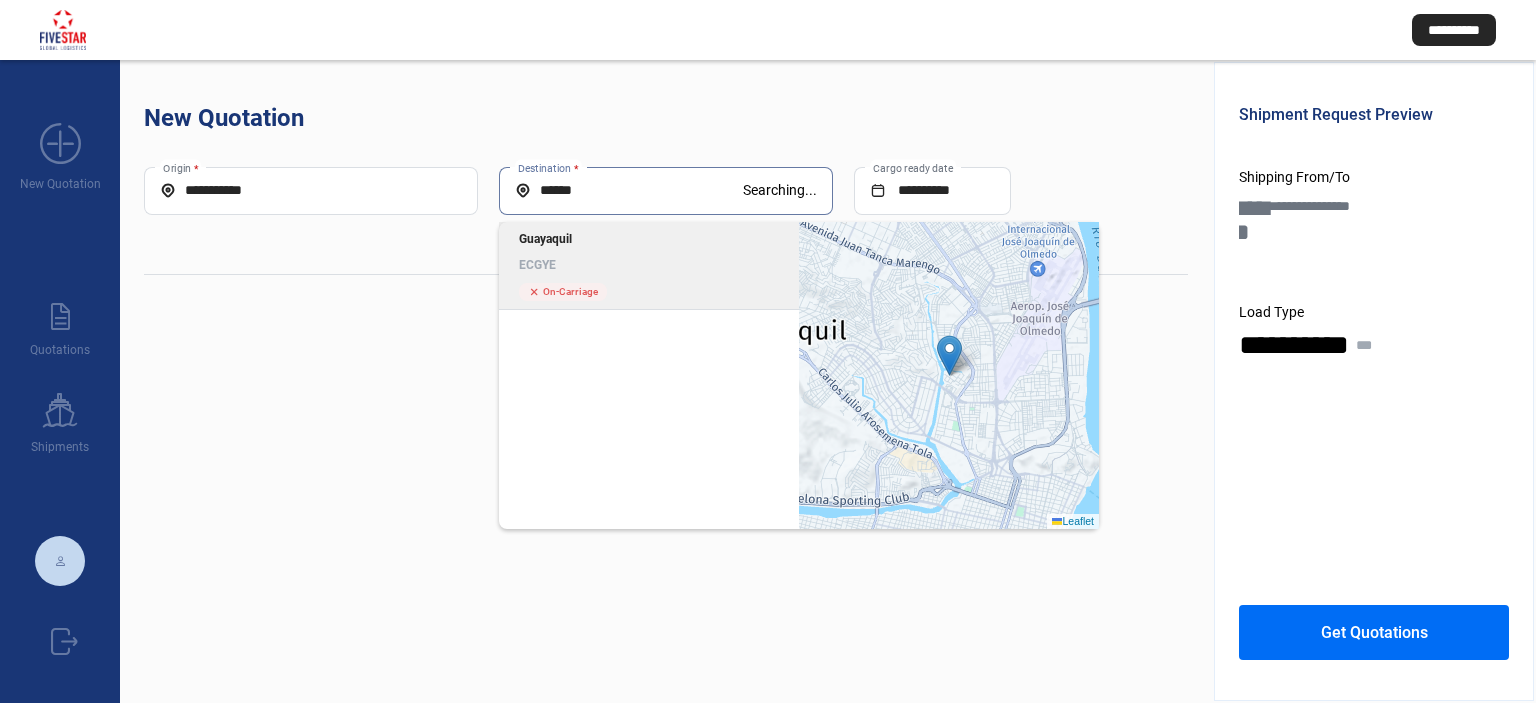 type on "******" 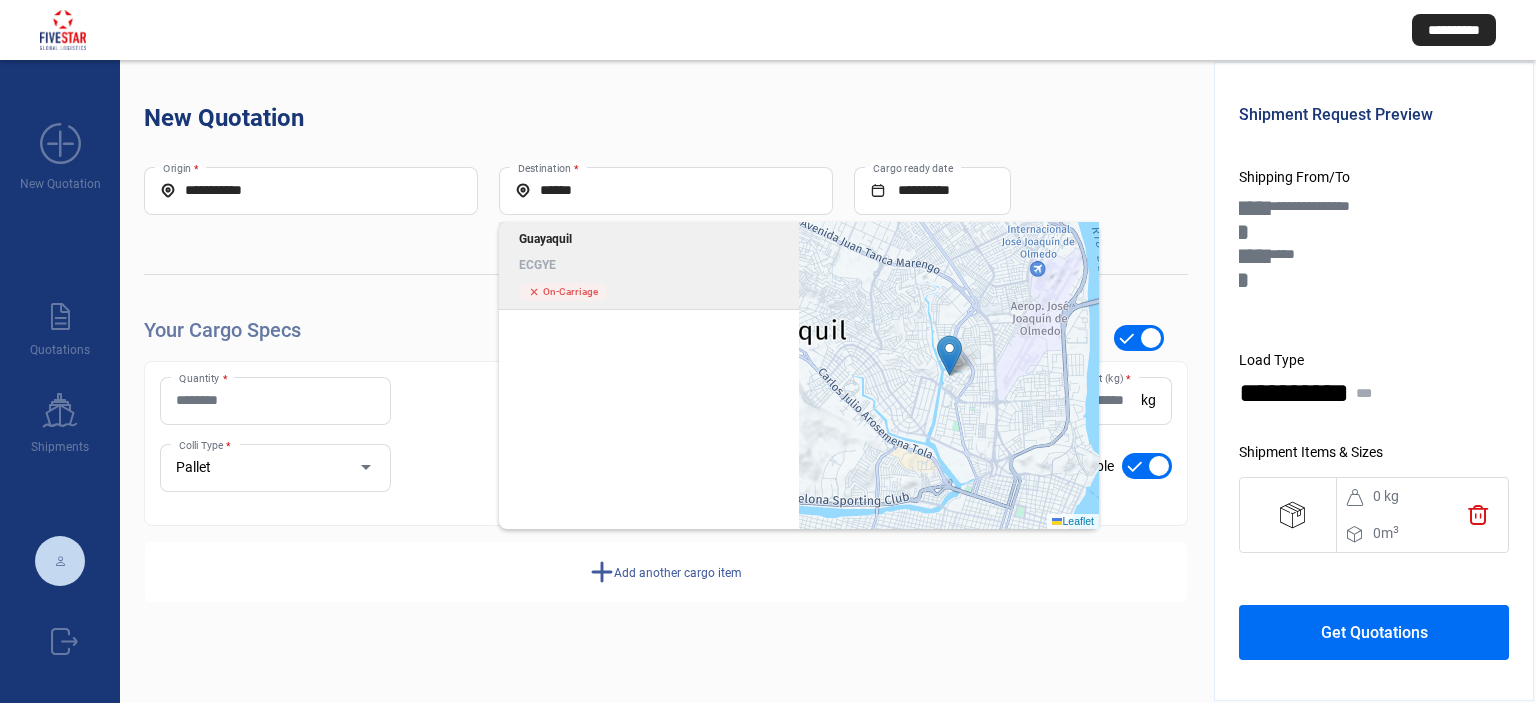 click on "Quantity *" at bounding box center (275, 400) 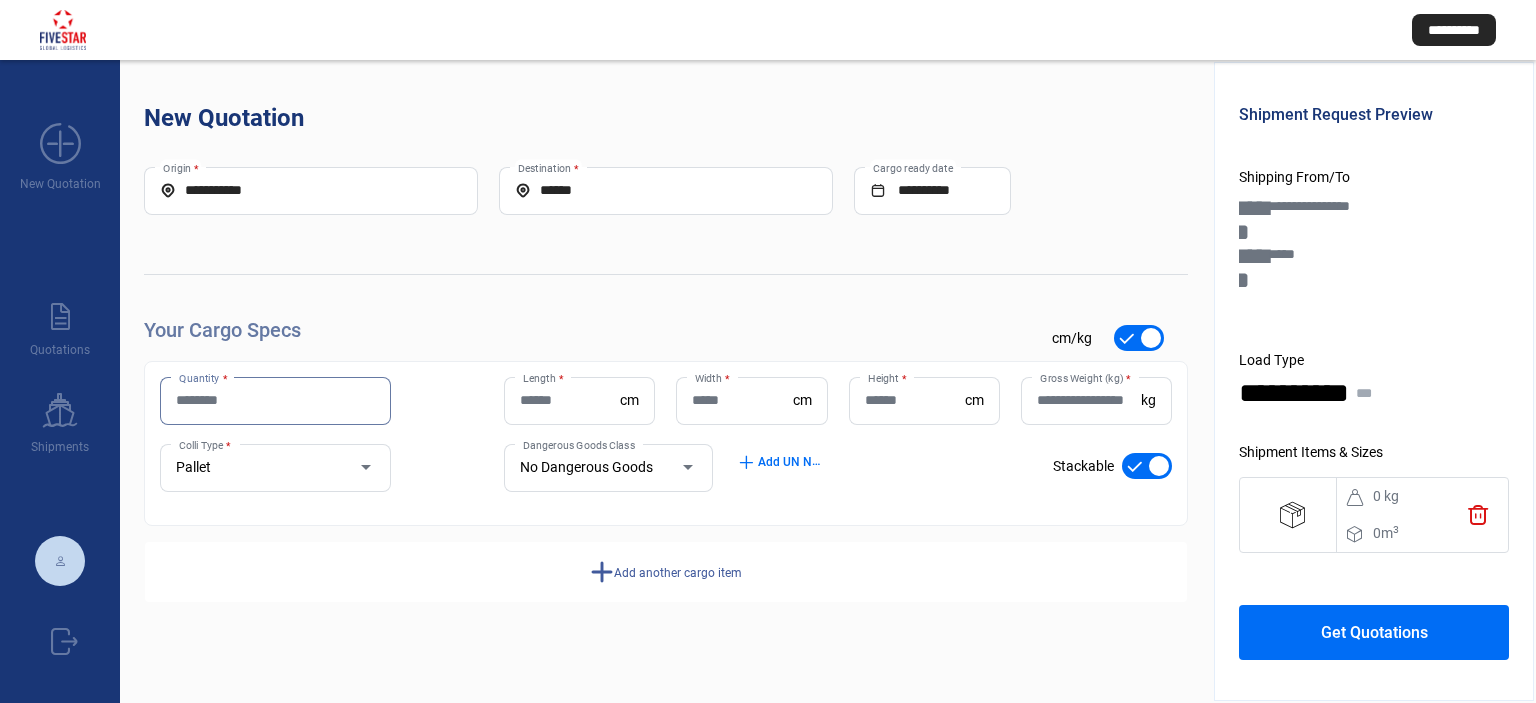 click on "******" at bounding box center (666, 190) 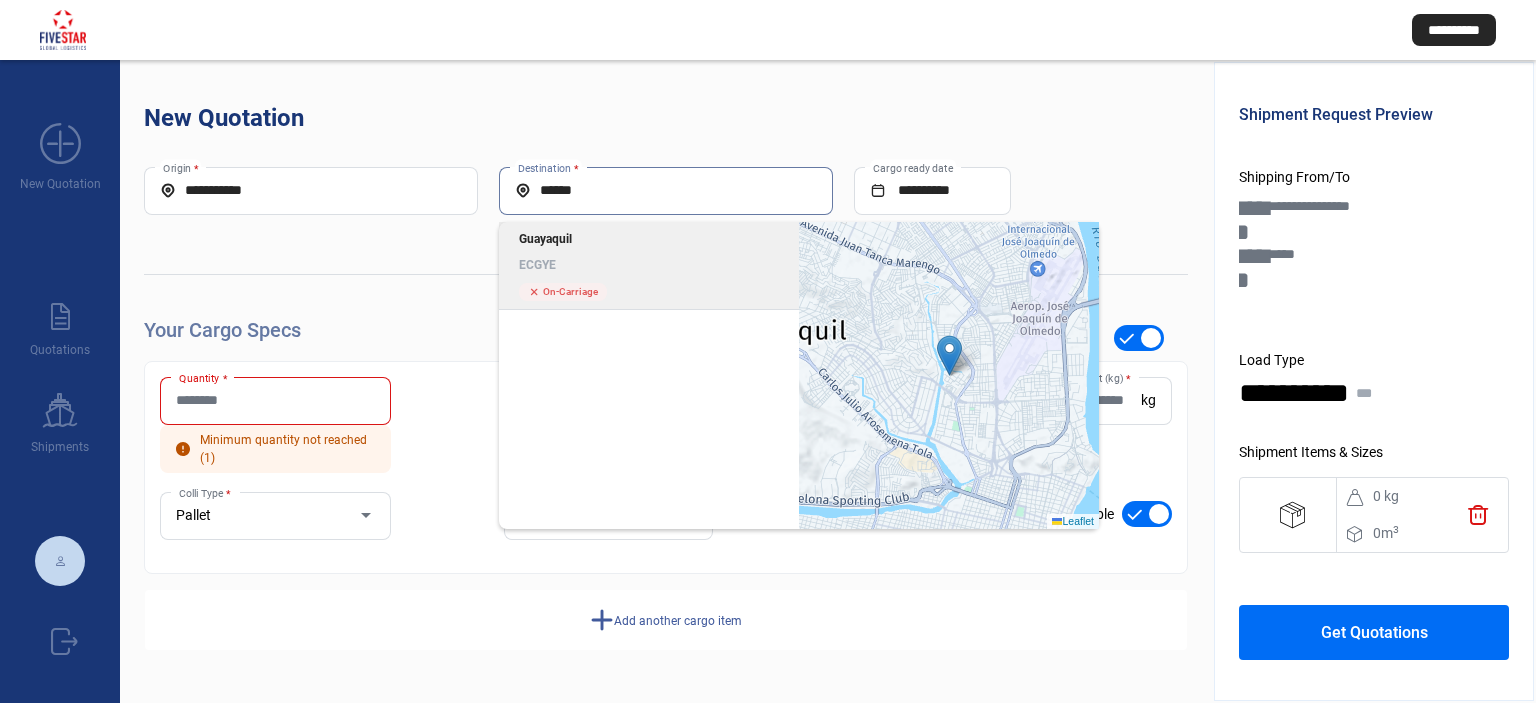 click on "Guayaquil" 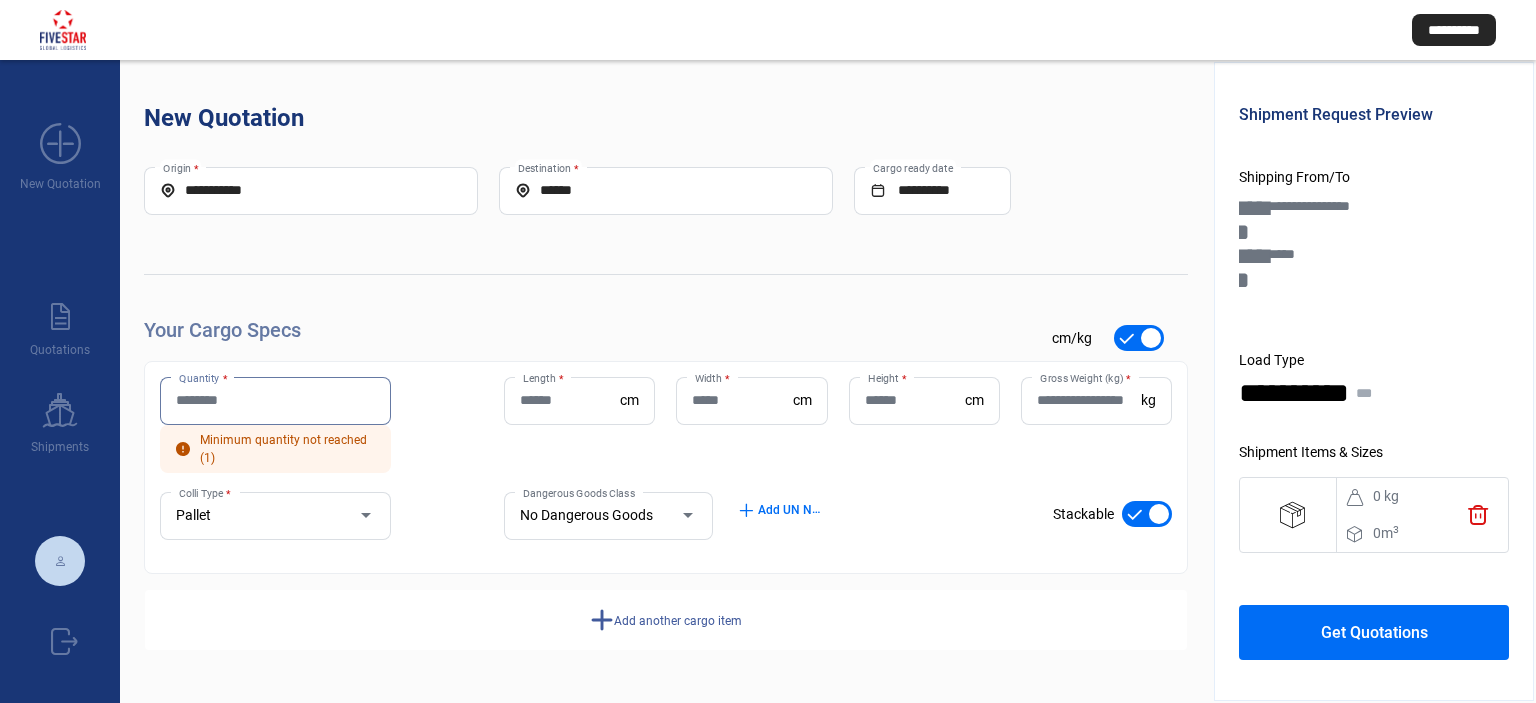 click on "Quantity *" at bounding box center (275, 400) 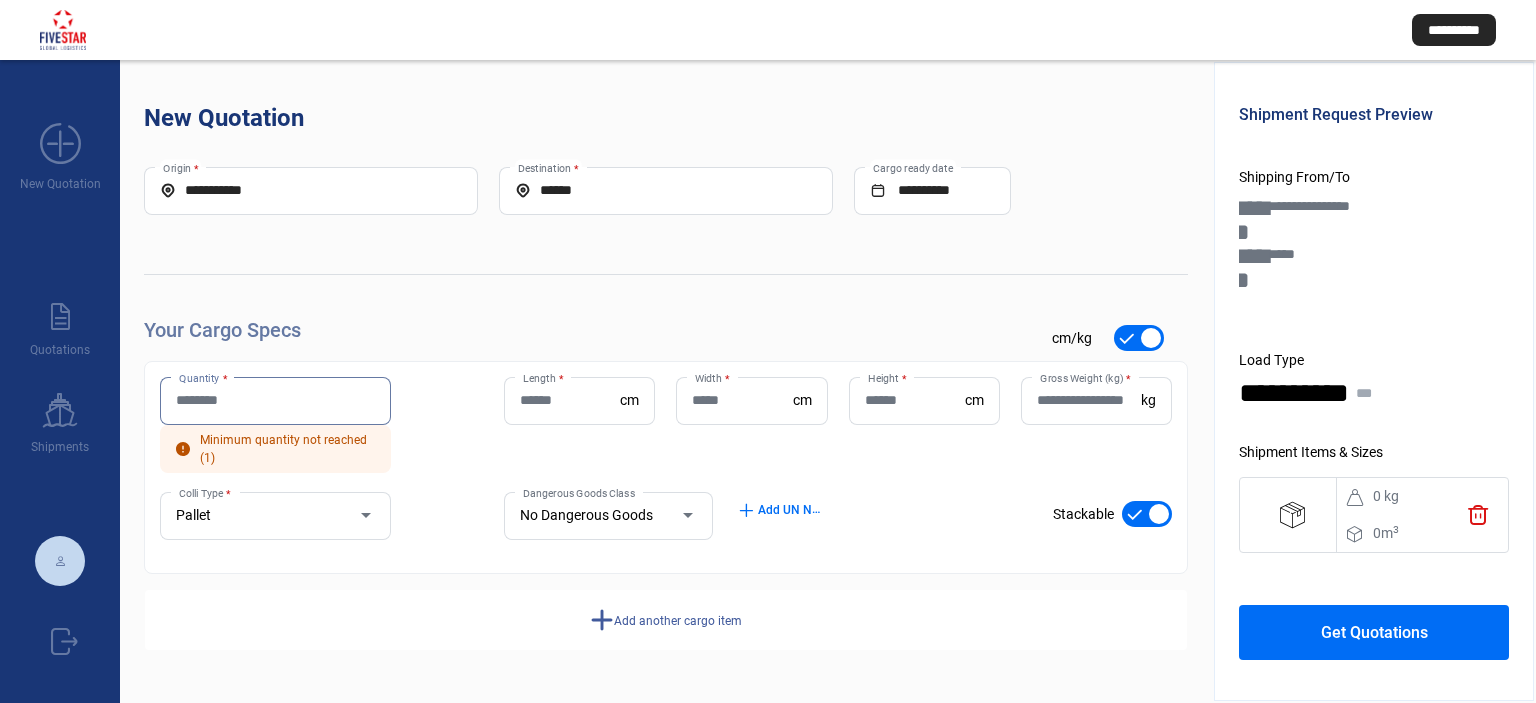 type on "*" 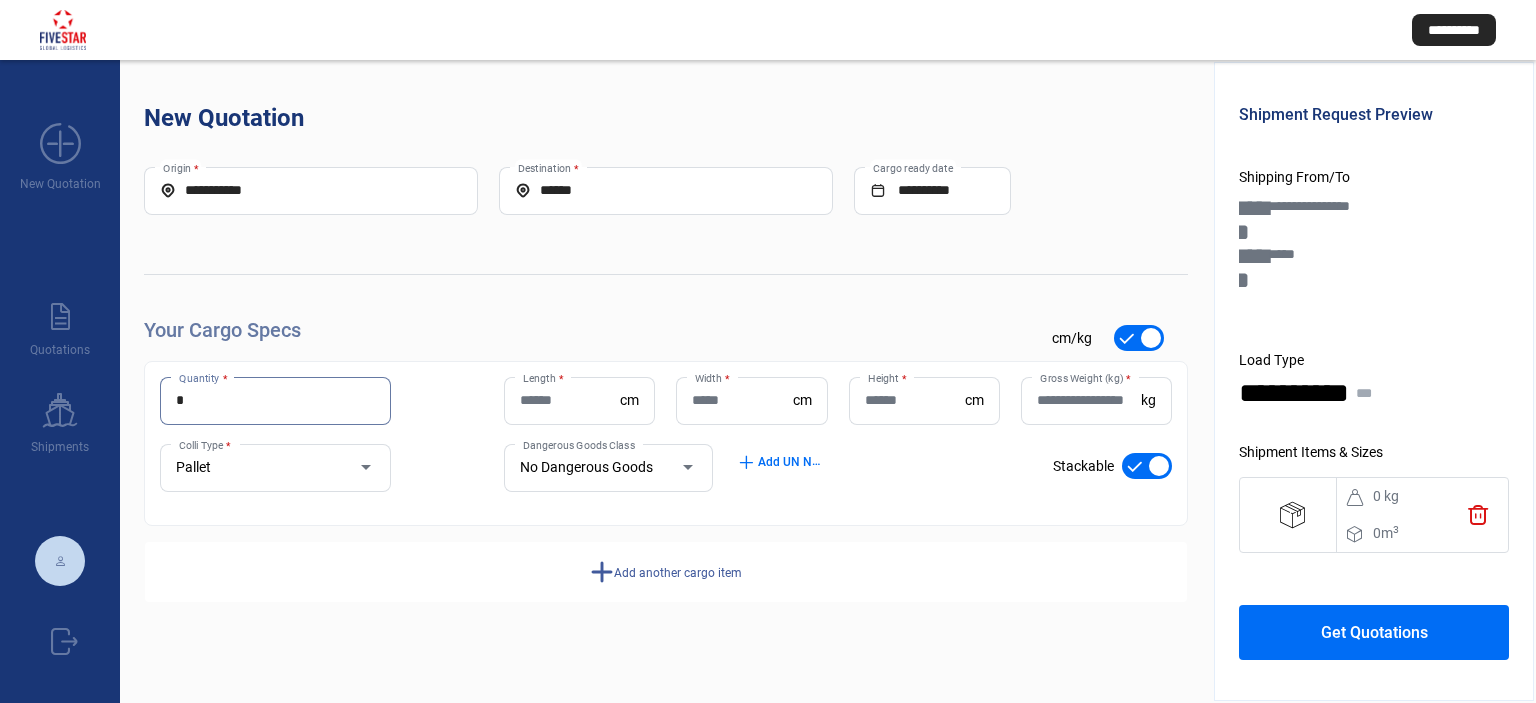 type on "*" 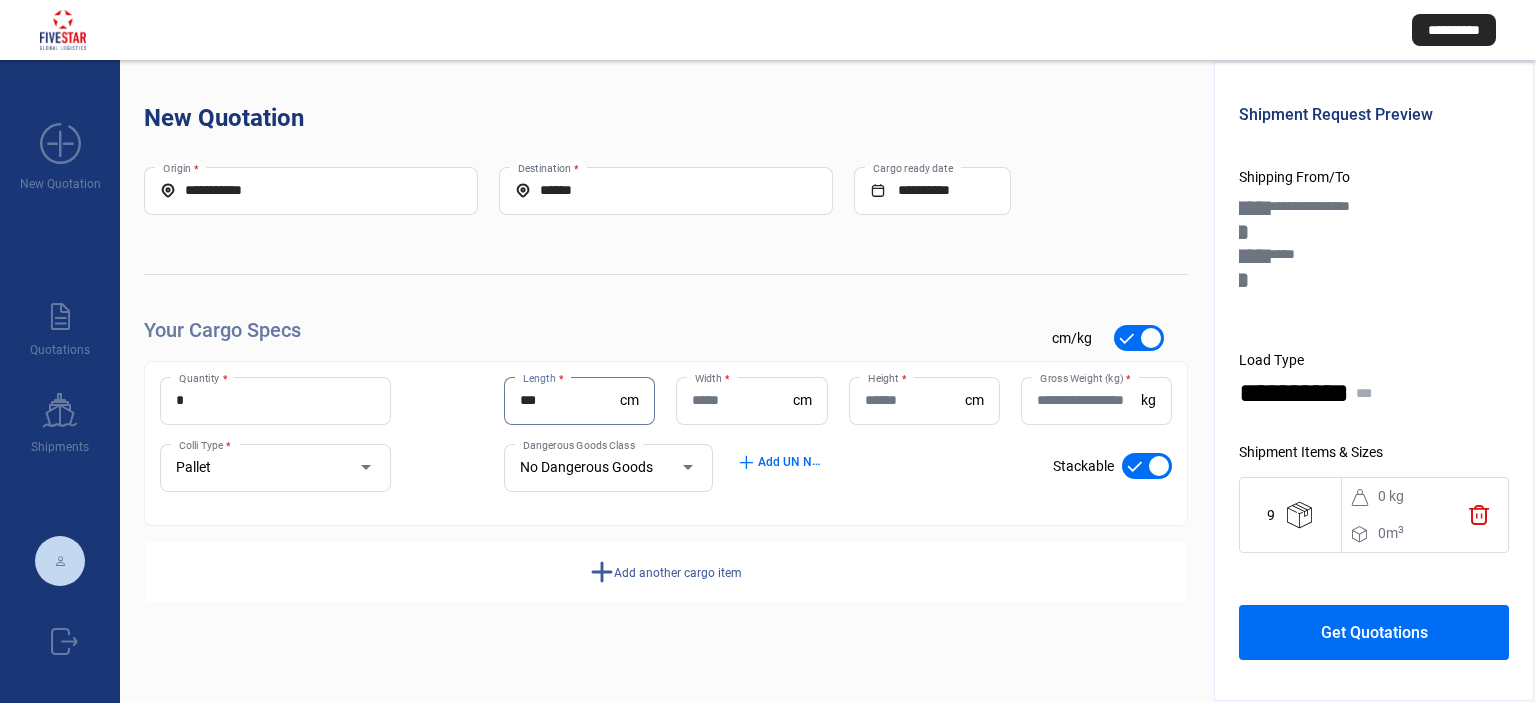 type on "***" 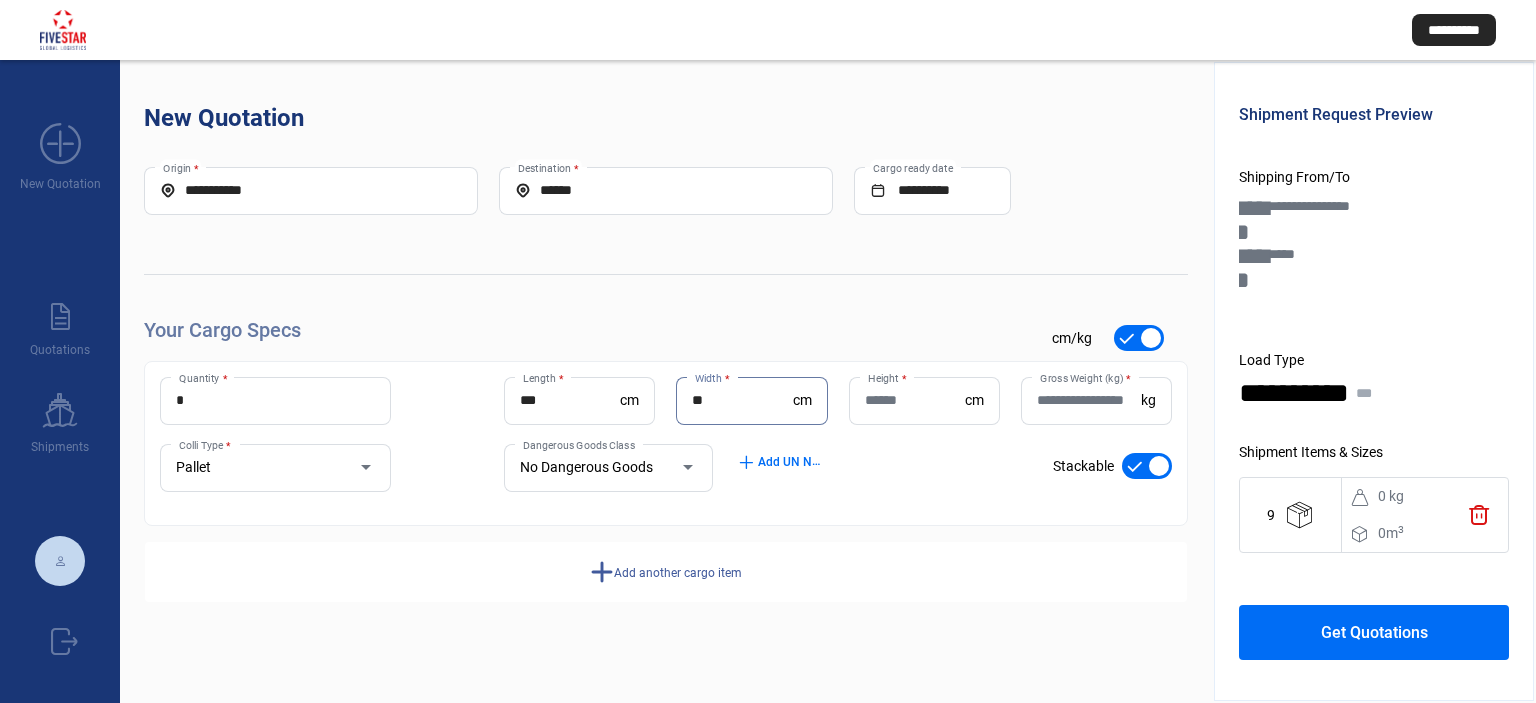 type on "**" 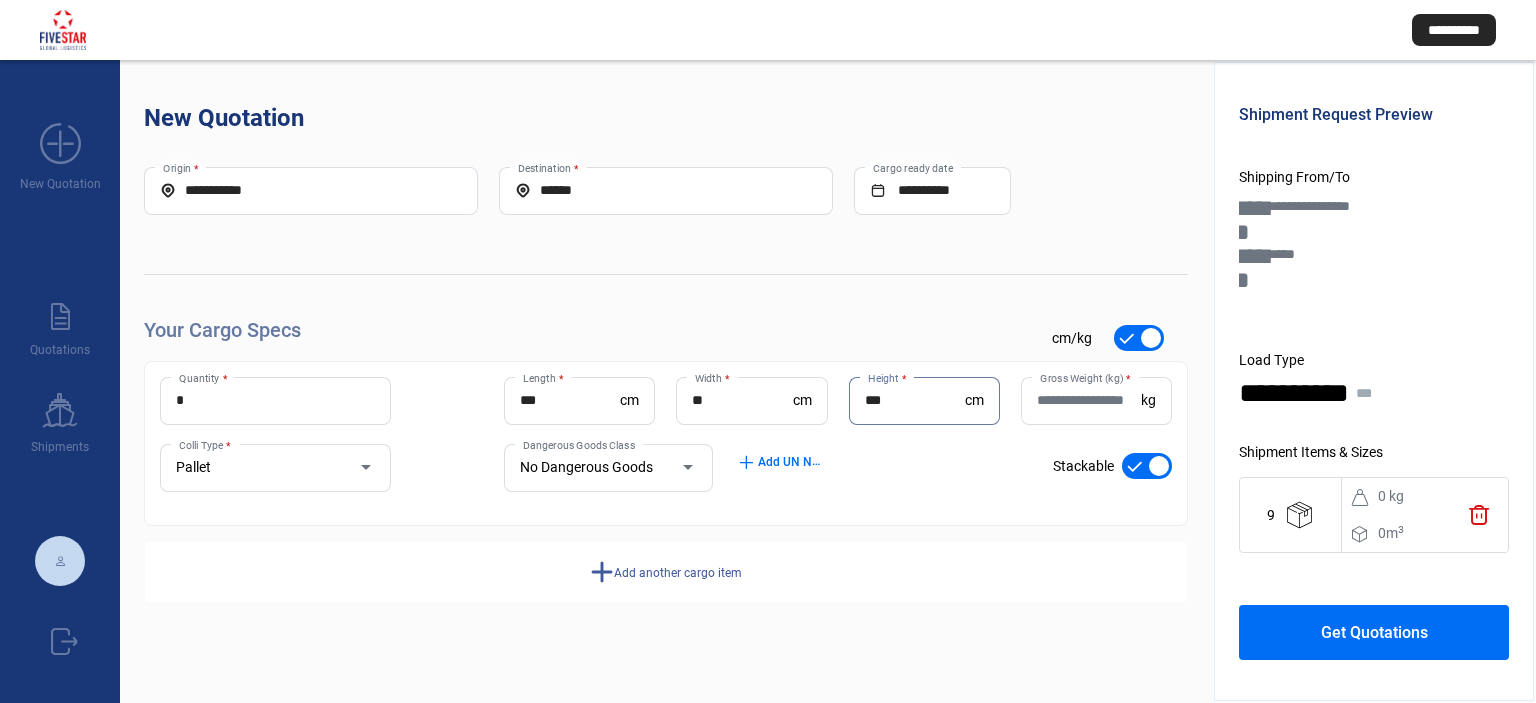 type on "***" 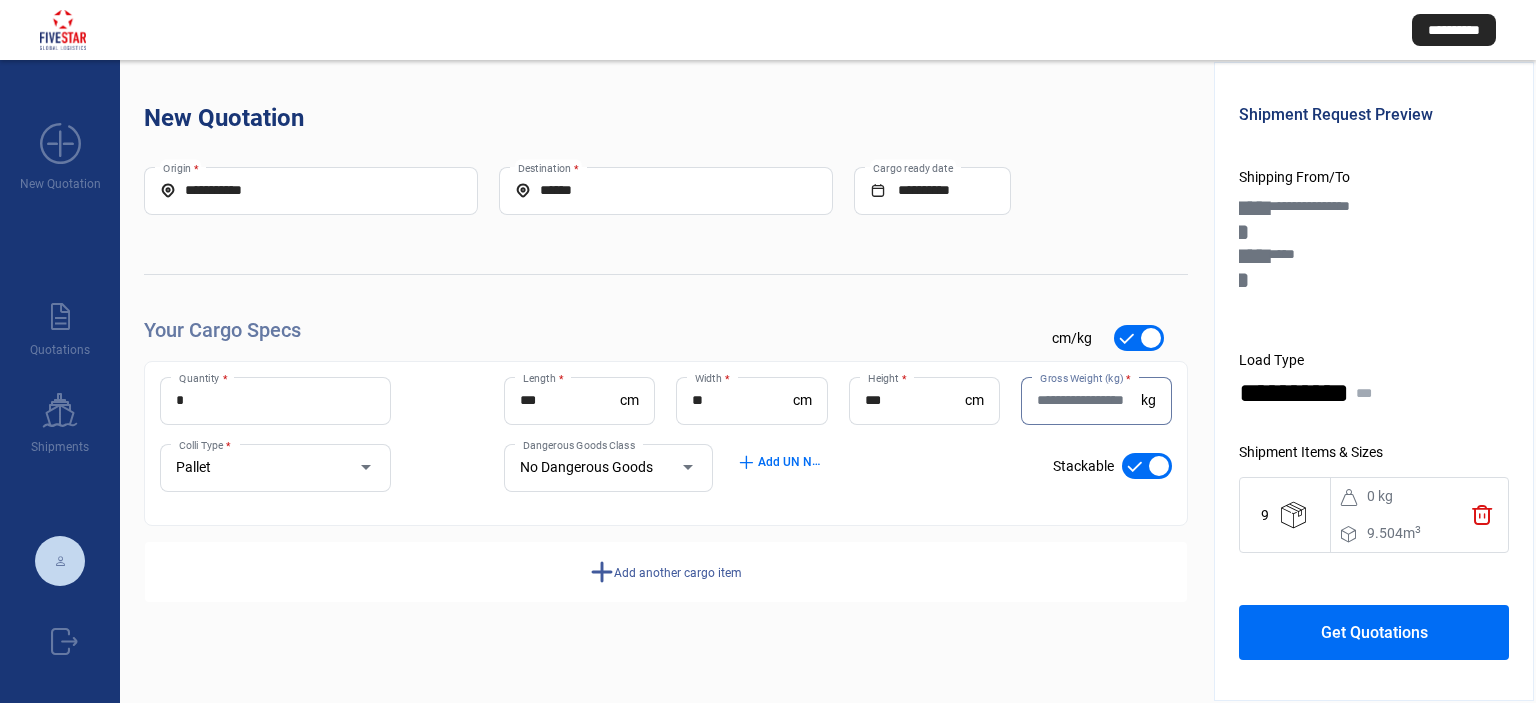 click on "Gross Weight (kg)  *" 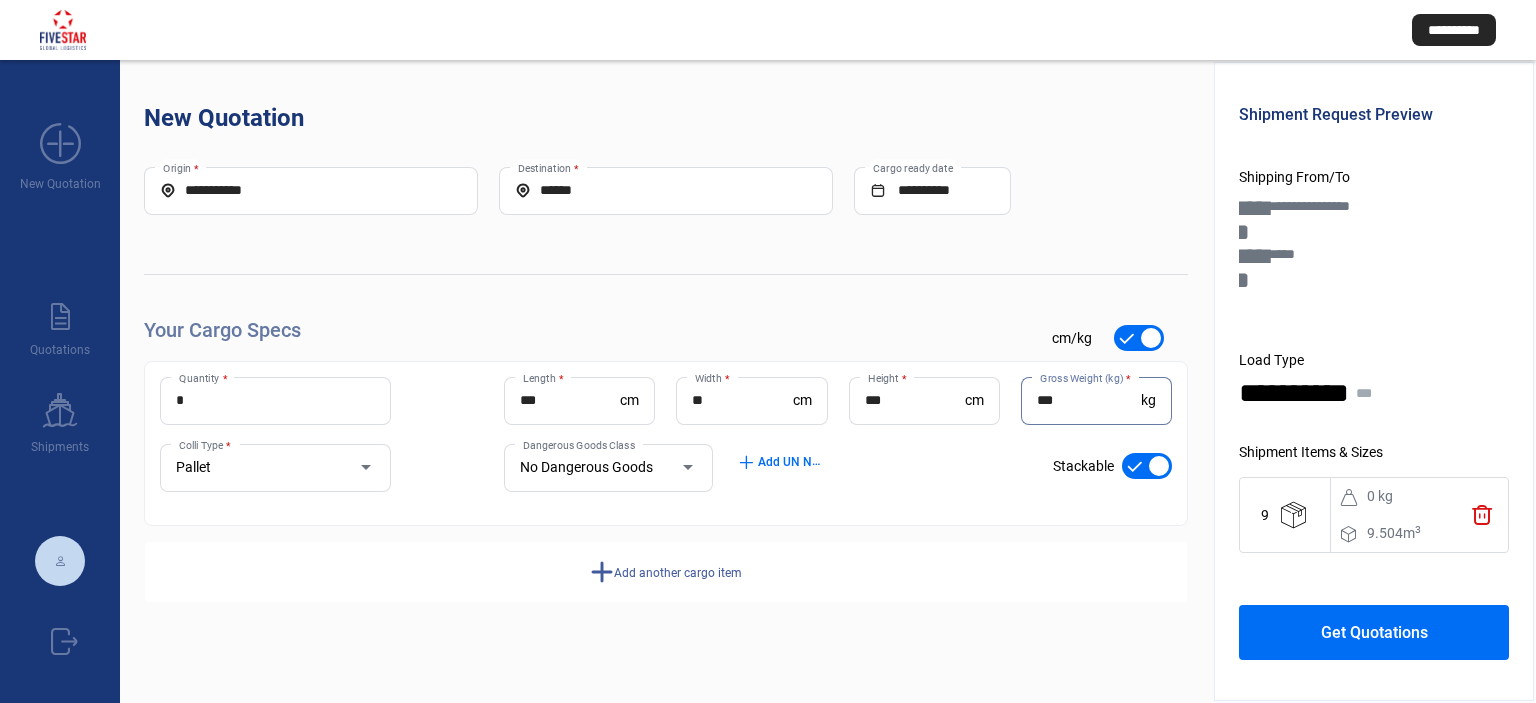 type on "***" 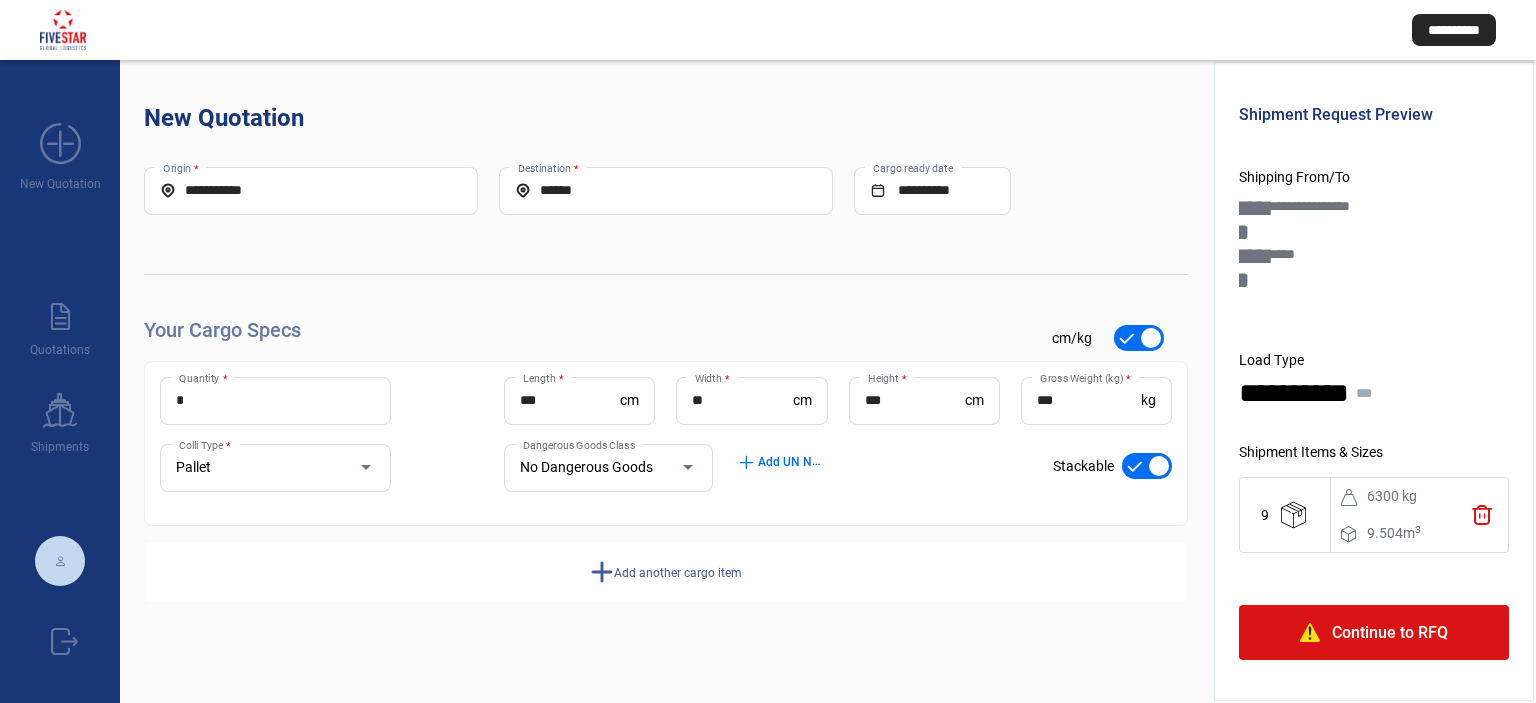 click on "Continue to RFQ" 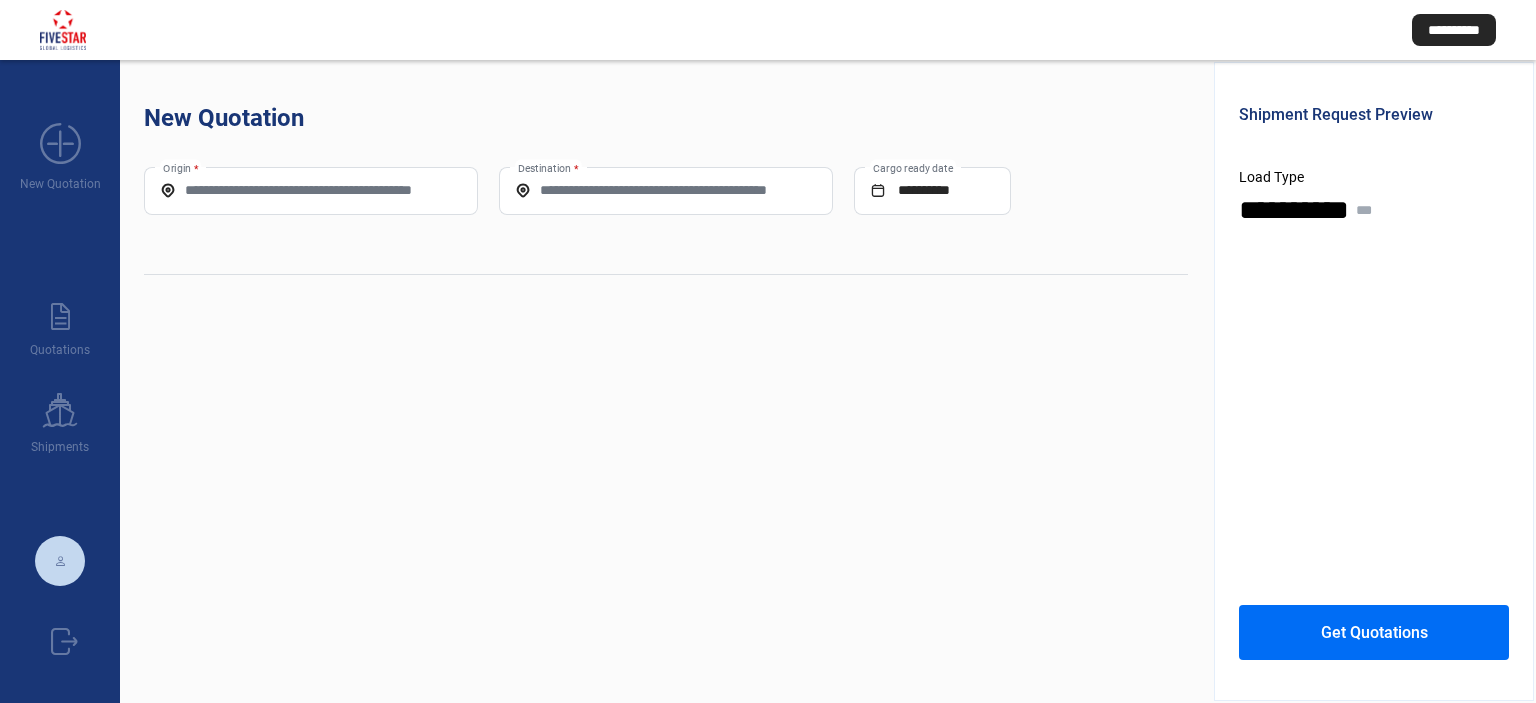 scroll, scrollTop: 0, scrollLeft: 0, axis: both 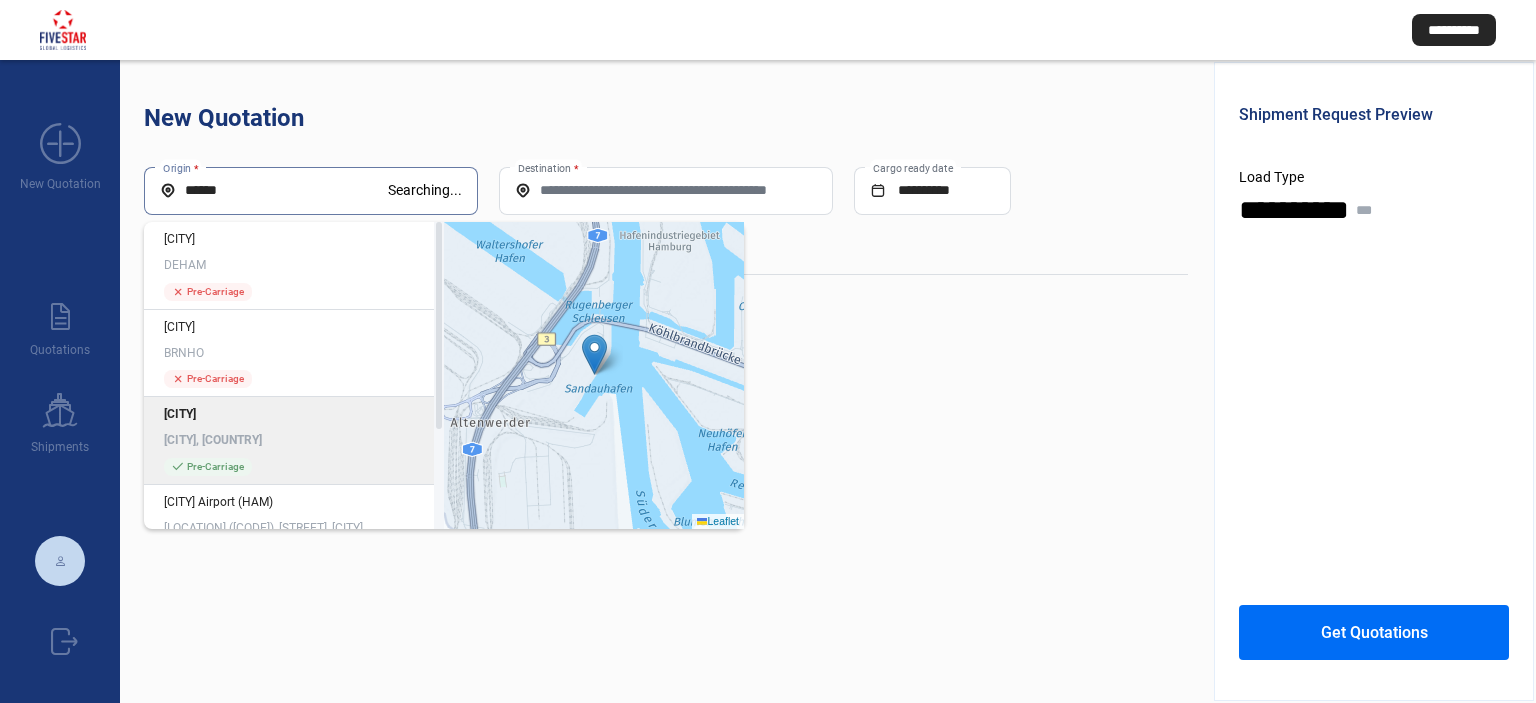 click on "[CITY], [COUNTRY]" 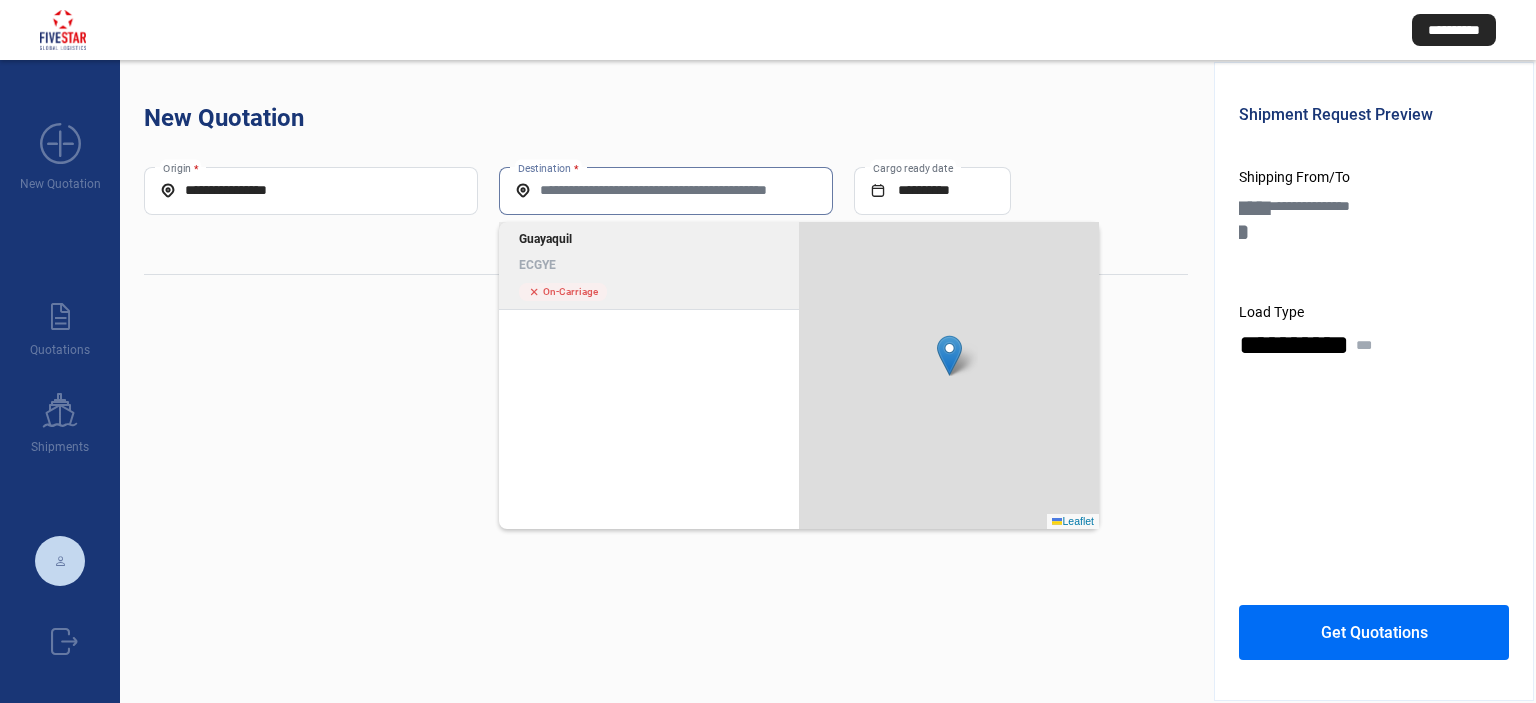click on "Destination *" at bounding box center (666, 190) 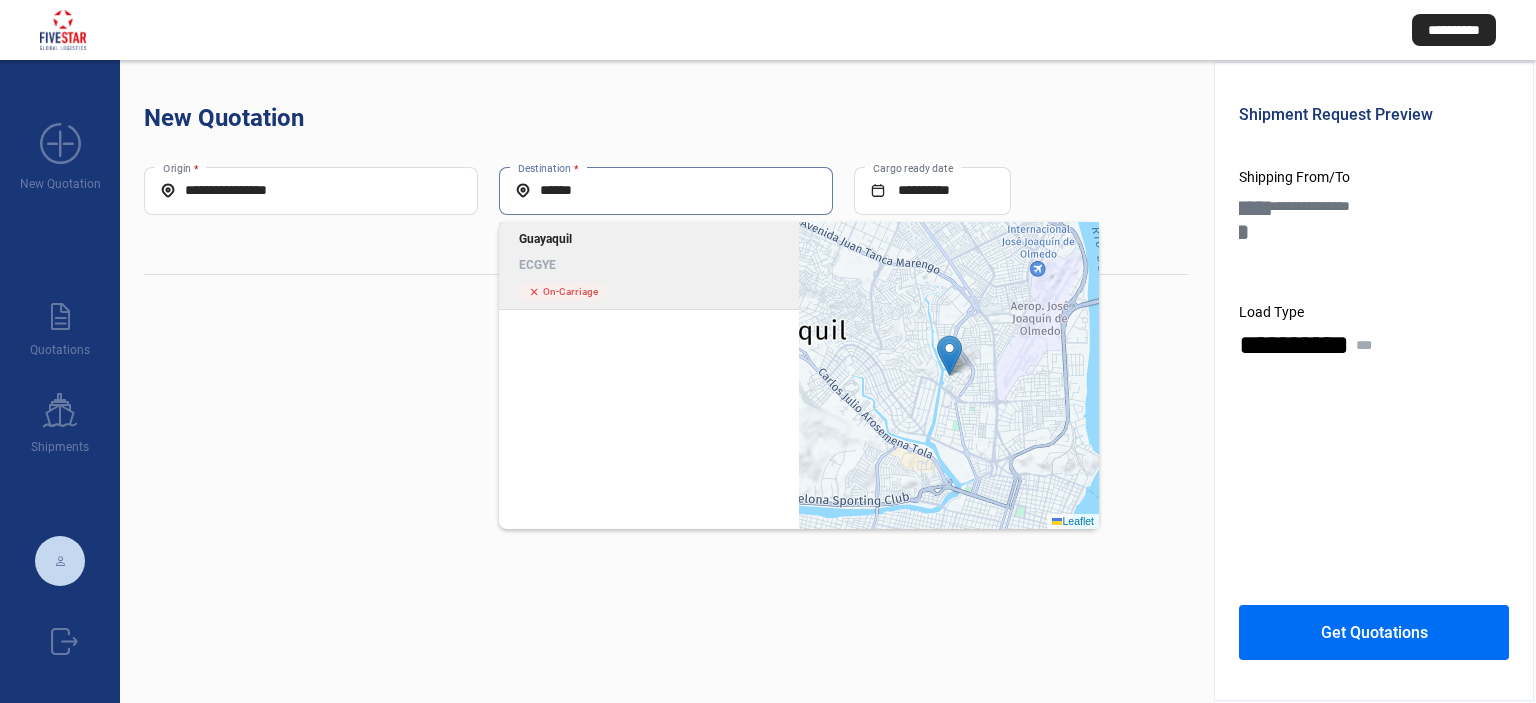 click on "Guayaquil ECGYE" 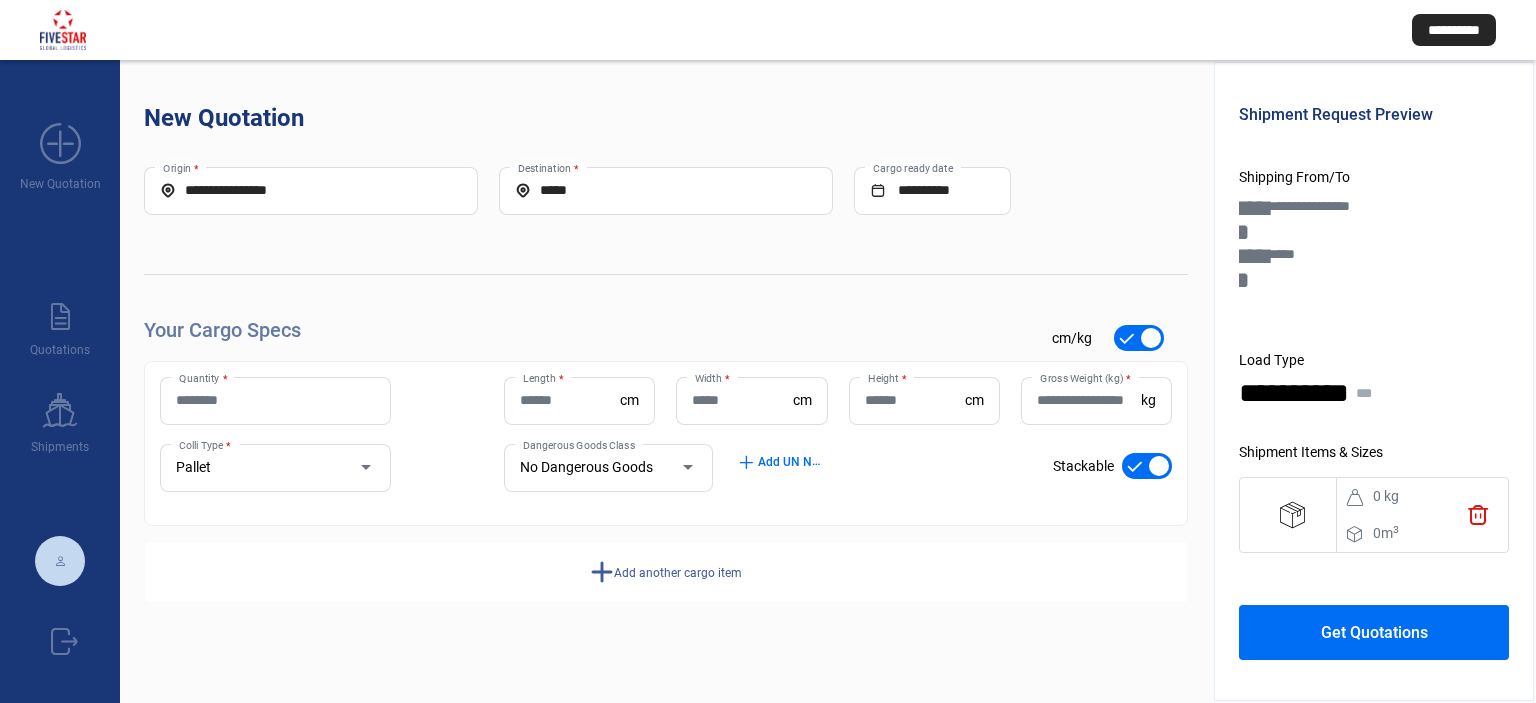 click on "Quantity *" at bounding box center (275, 400) 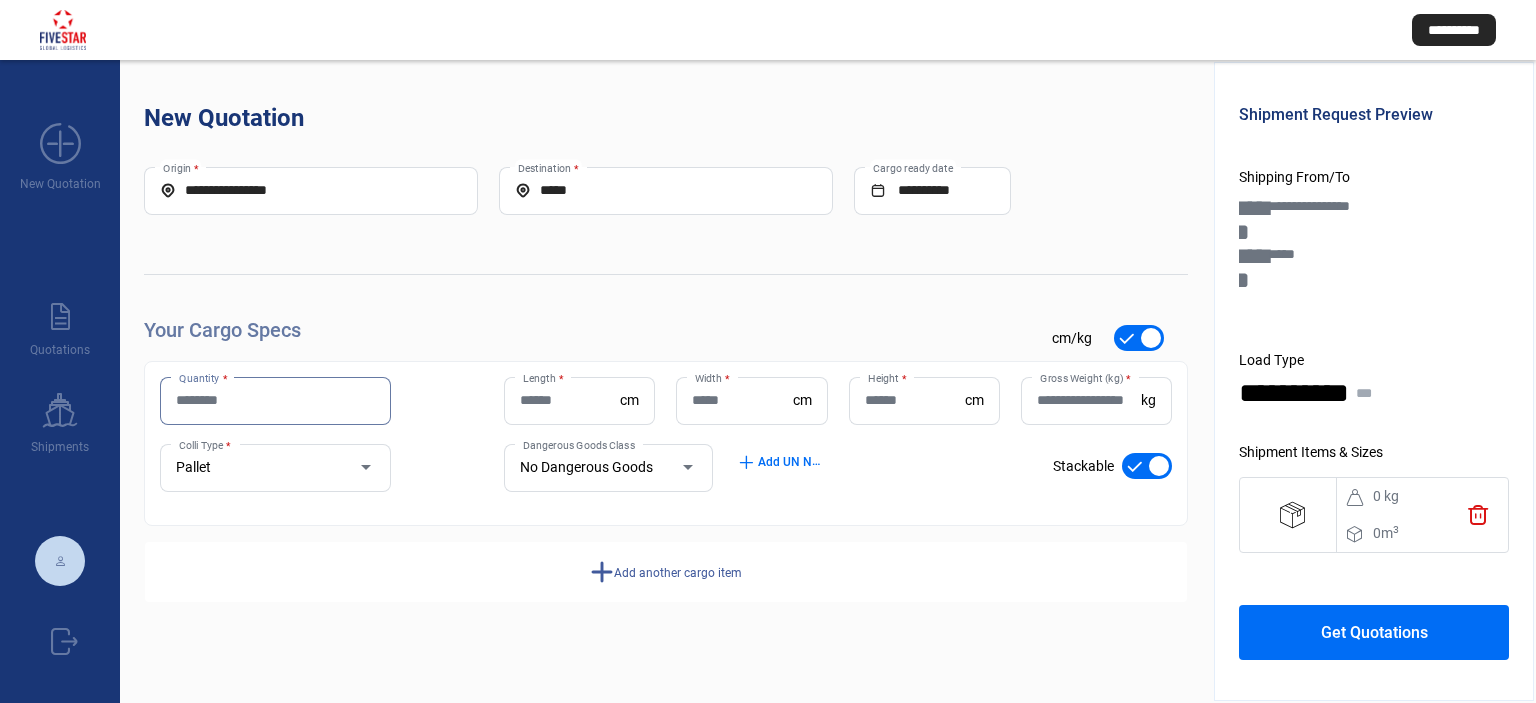 type on "*" 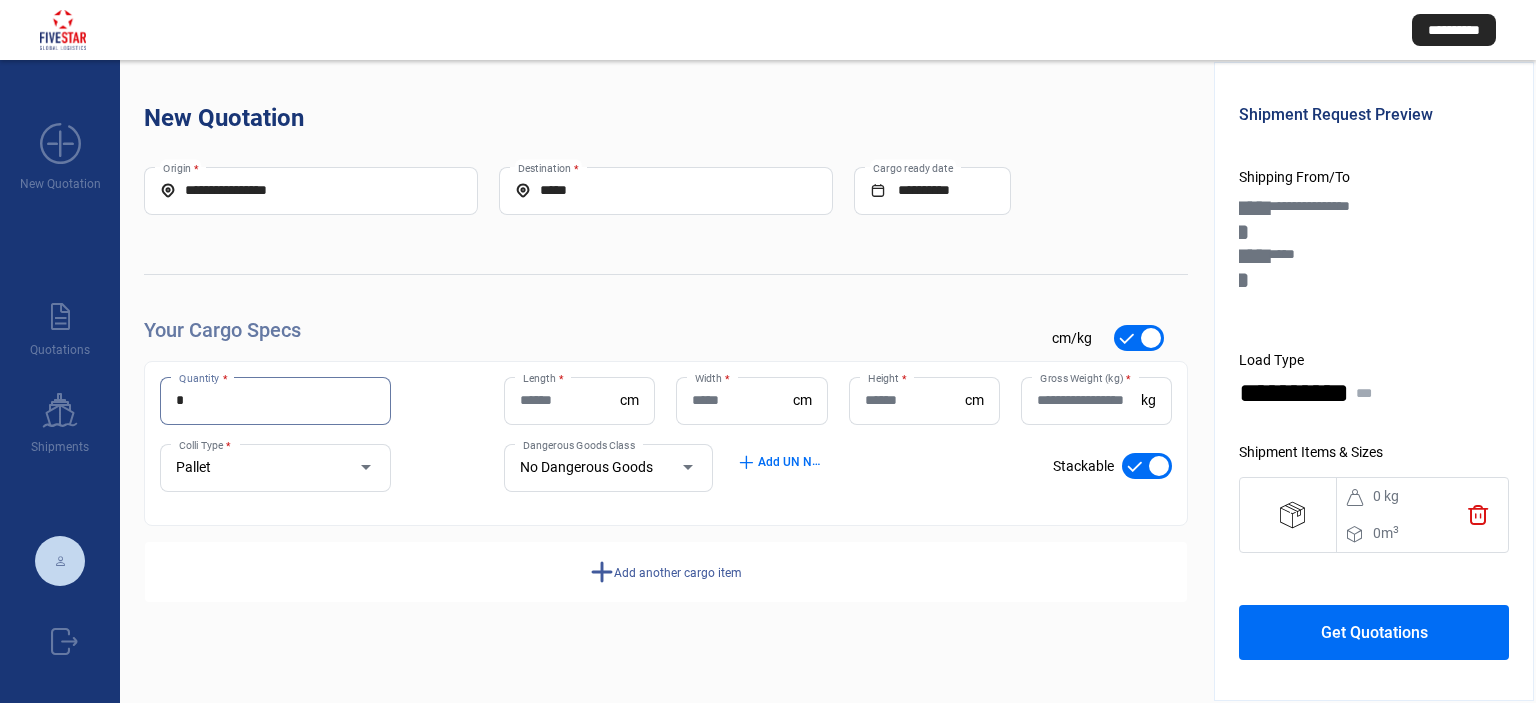 type on "*" 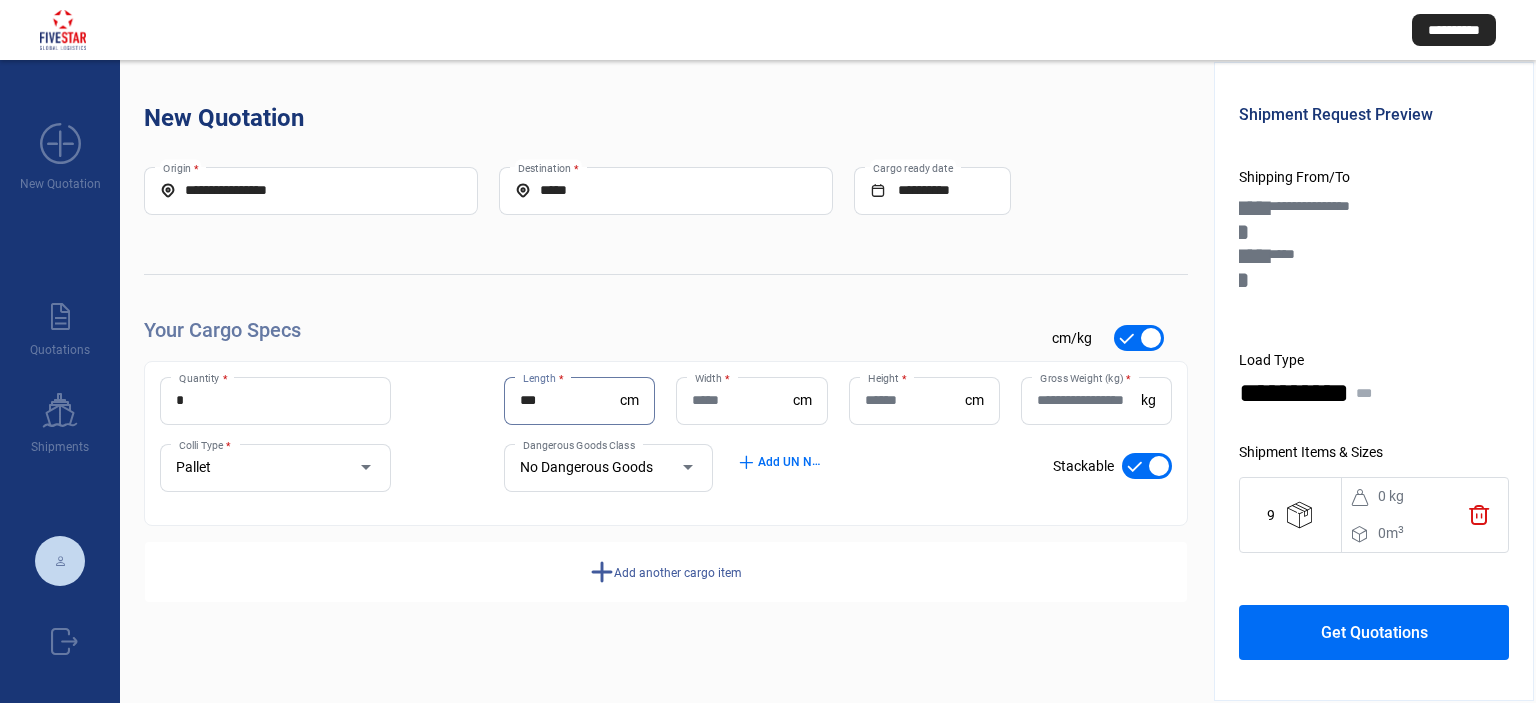type on "***" 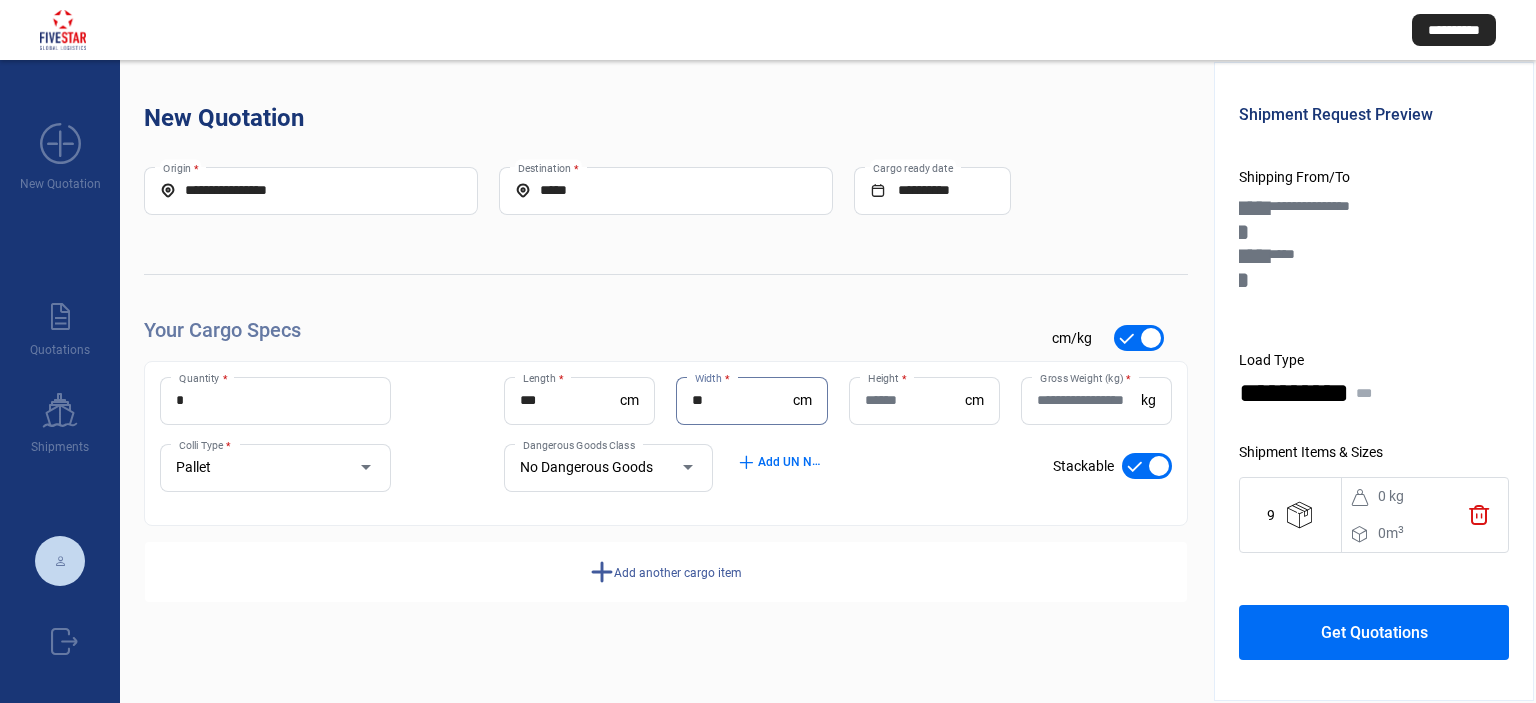 type on "**" 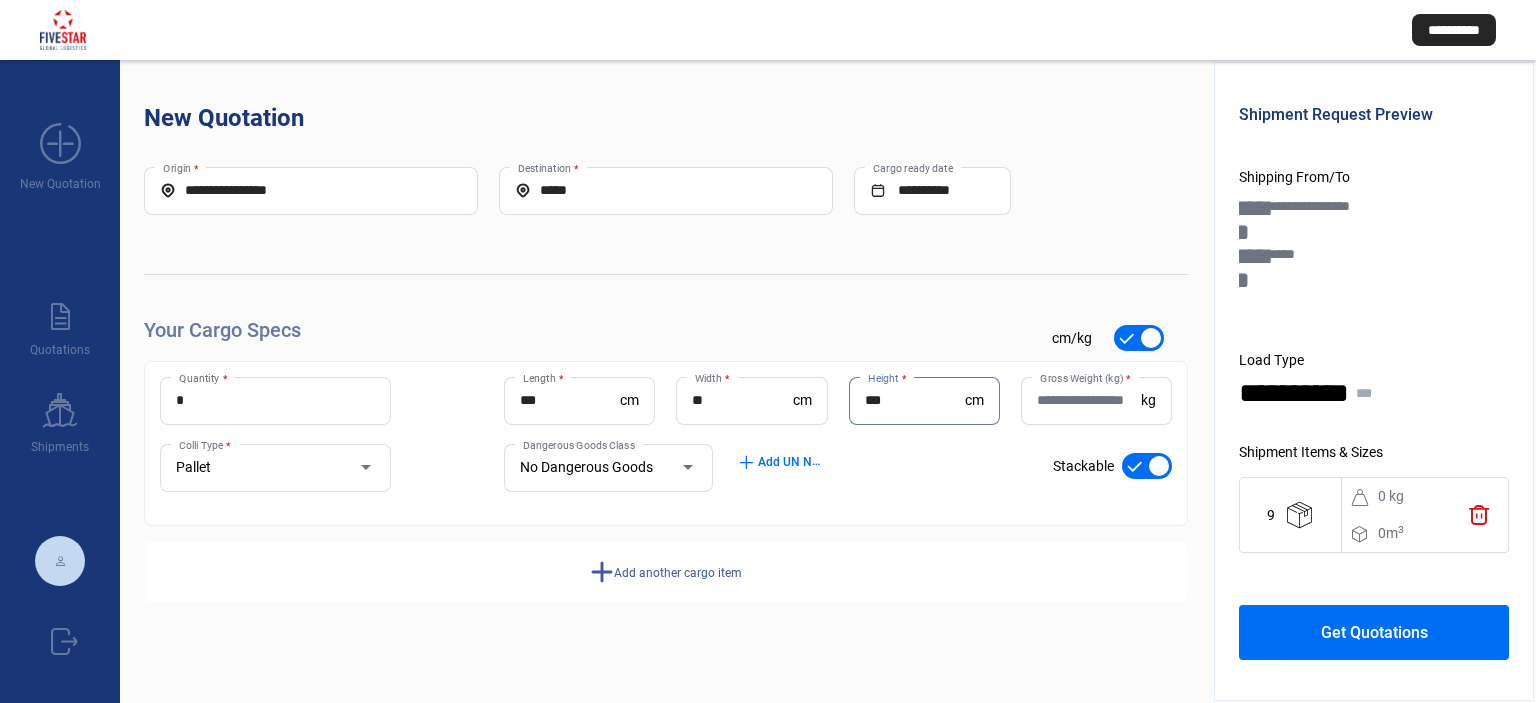 type on "***" 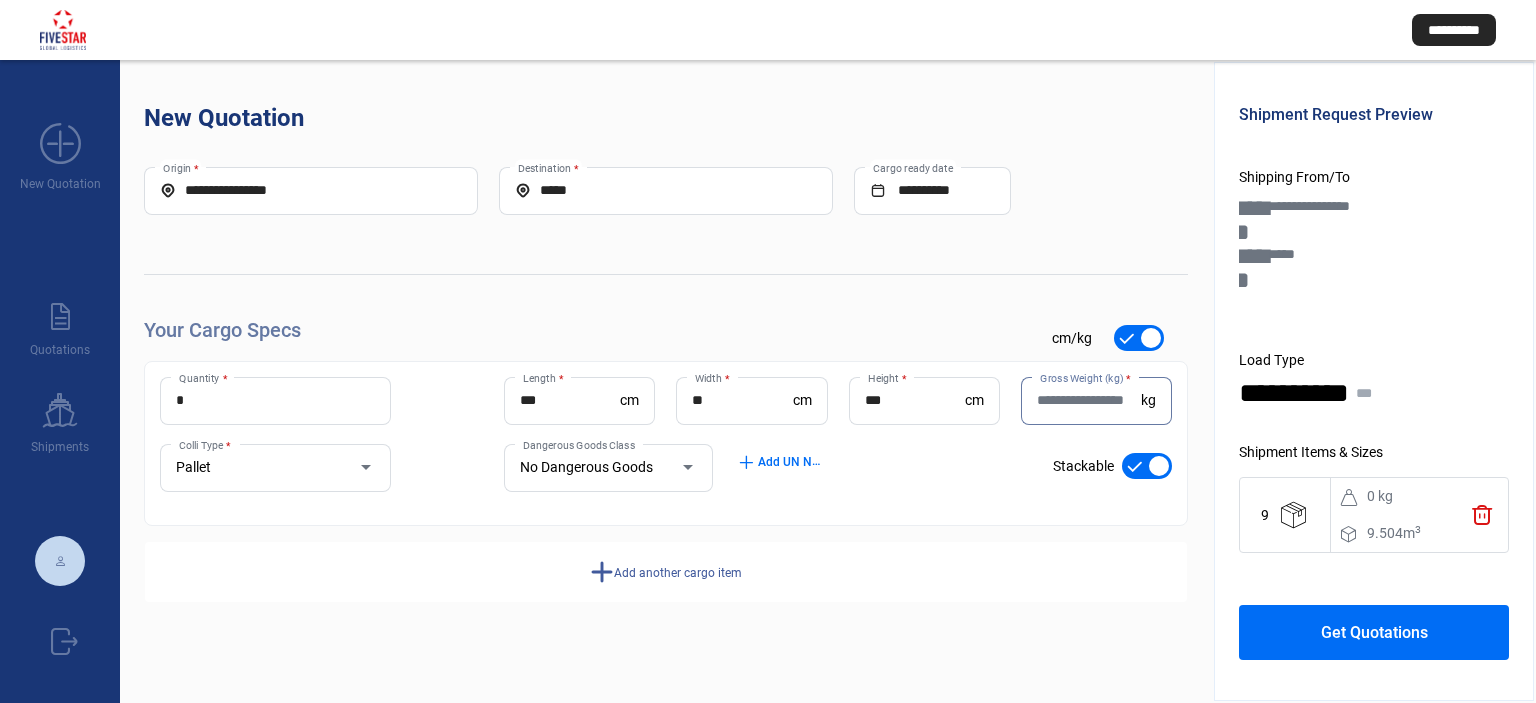 click on "Gross Weight (kg)  *" at bounding box center [1089, 400] 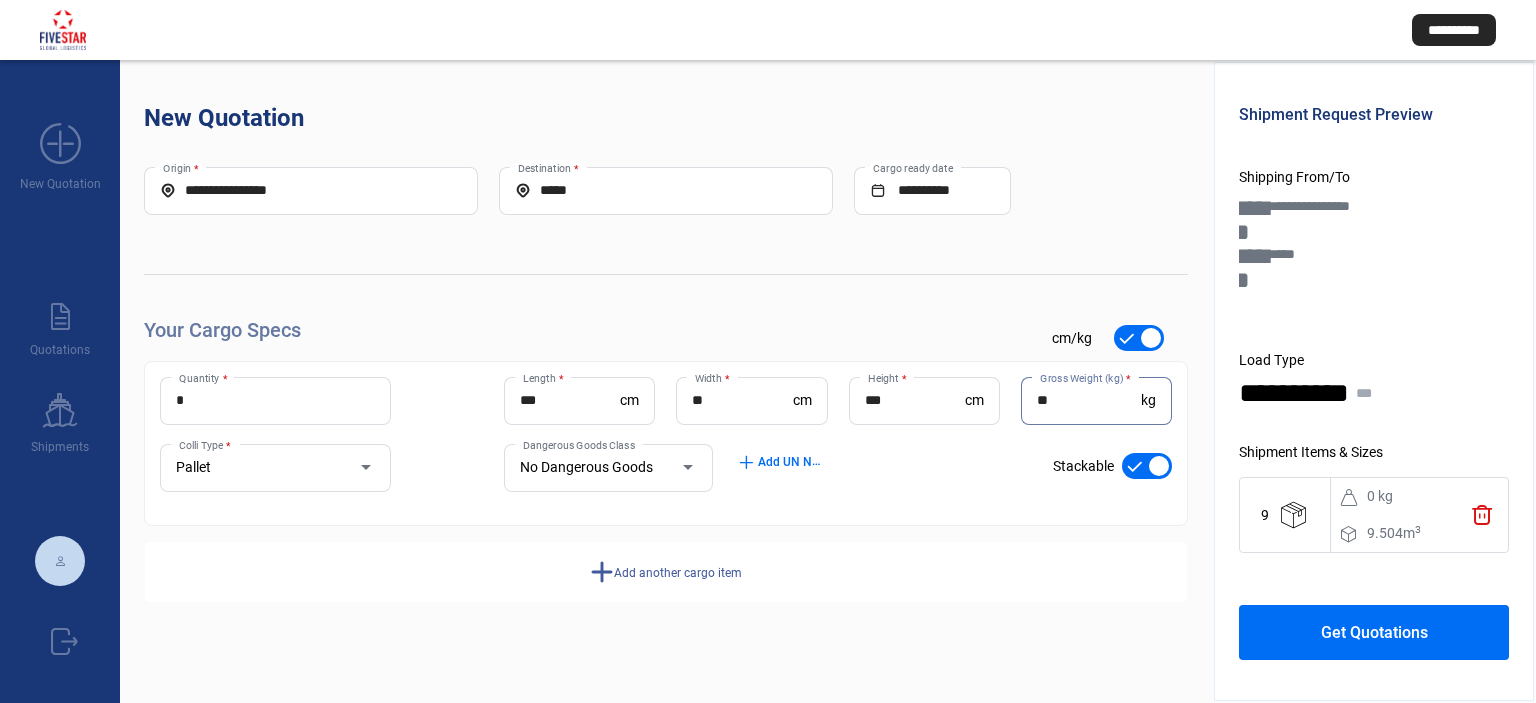 type on "**" 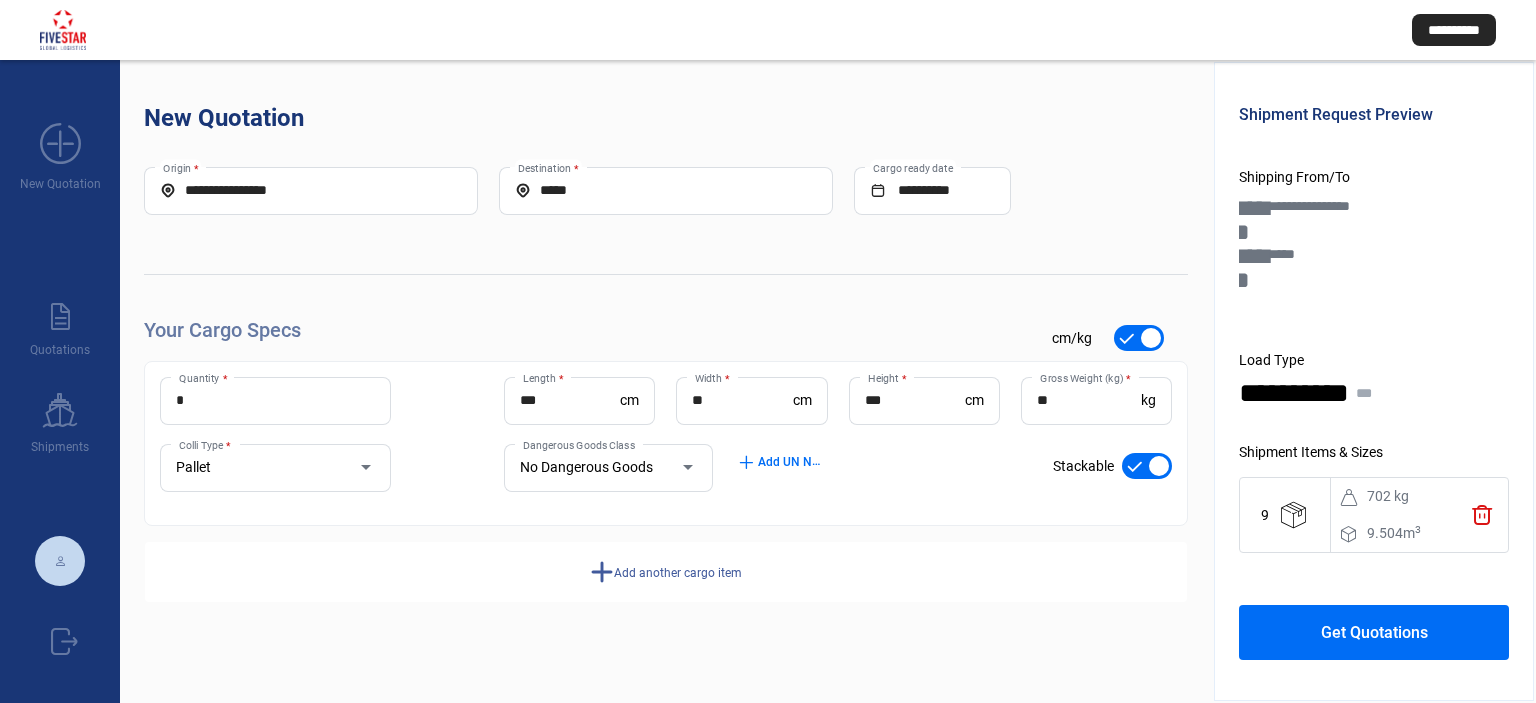 click on "Get Quotations" 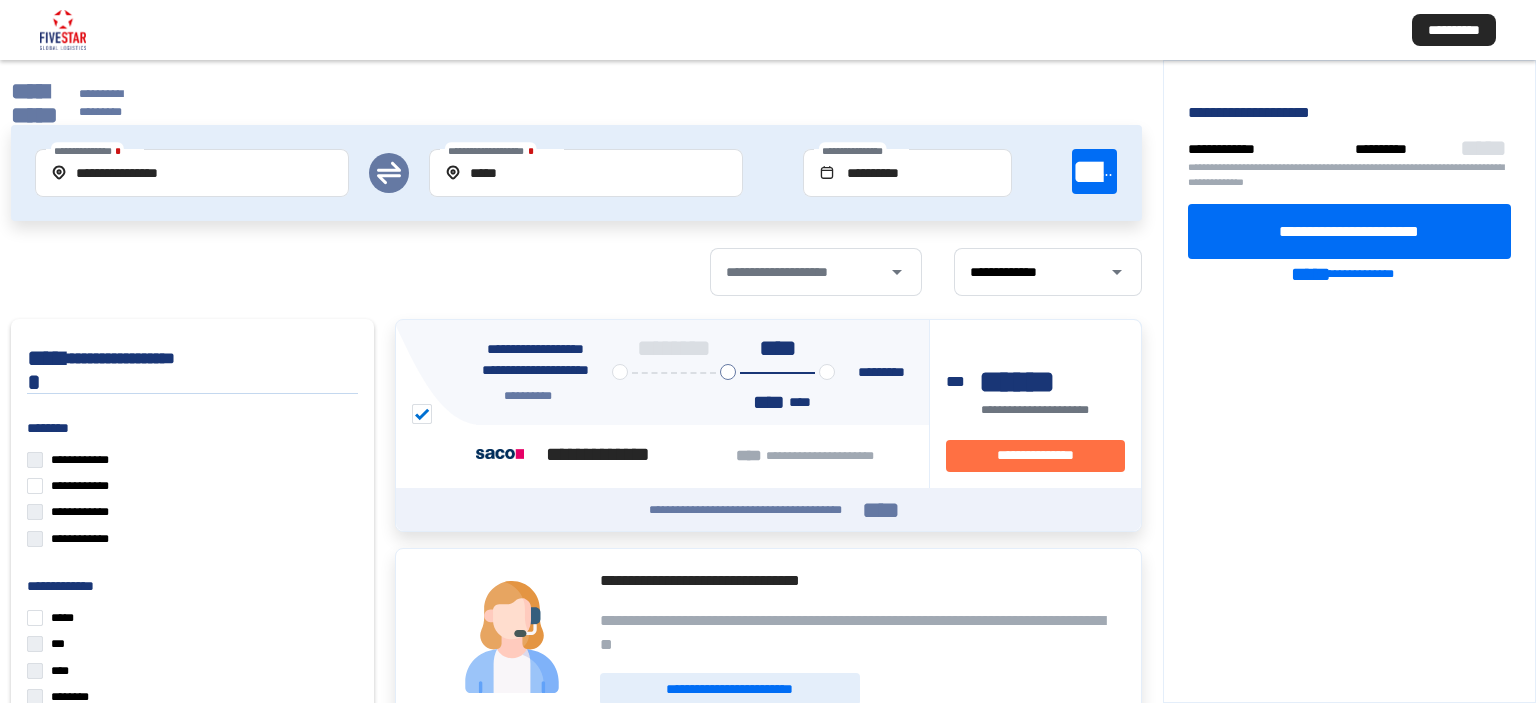 click on "**********" 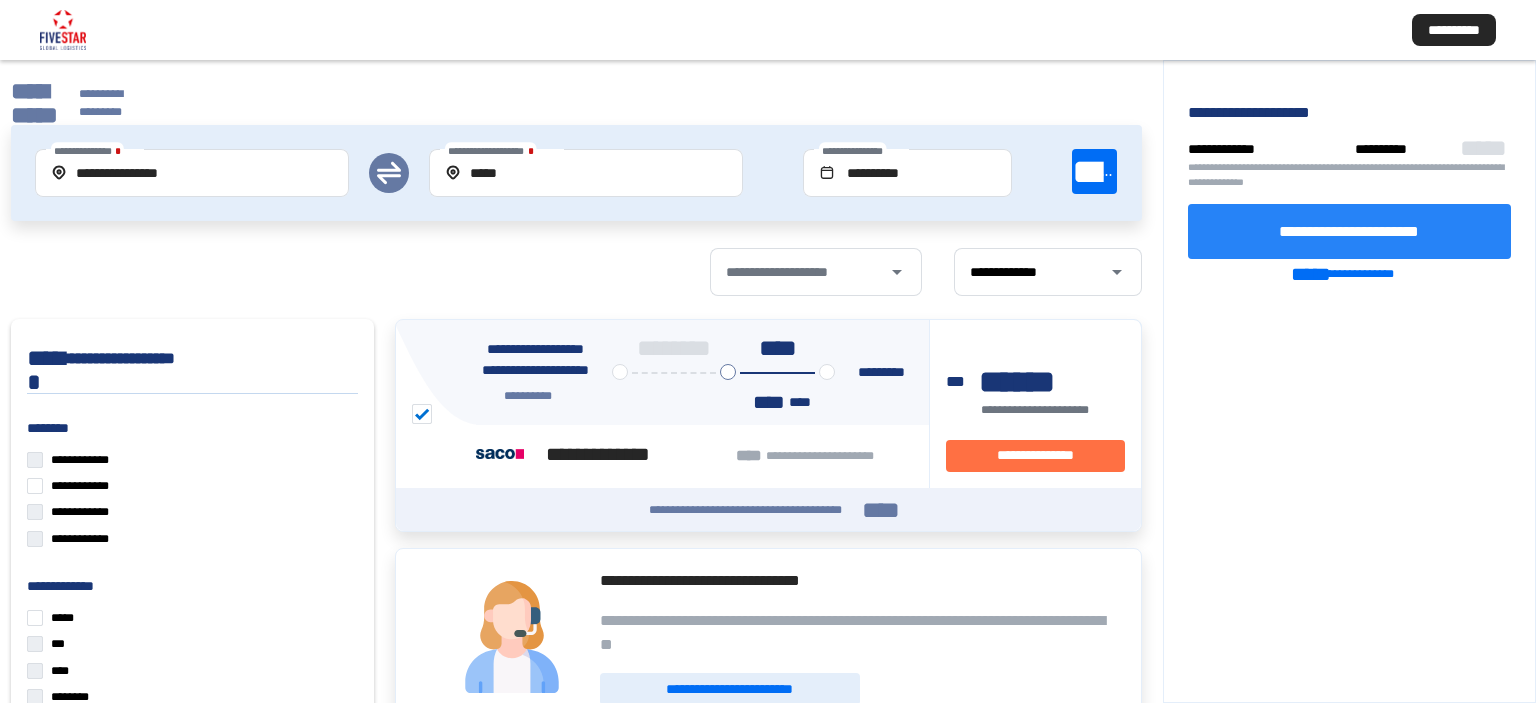 click on "**********" 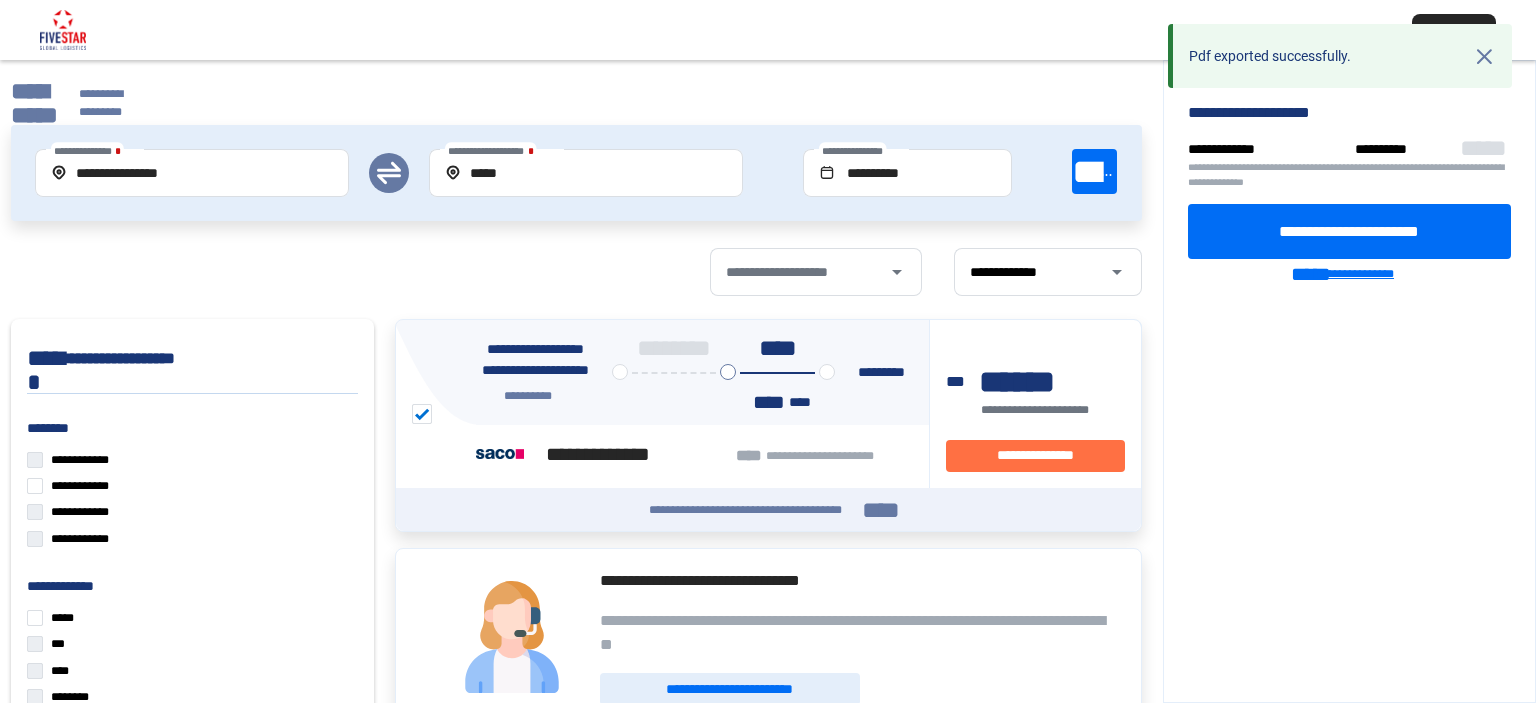 click on "**********" 